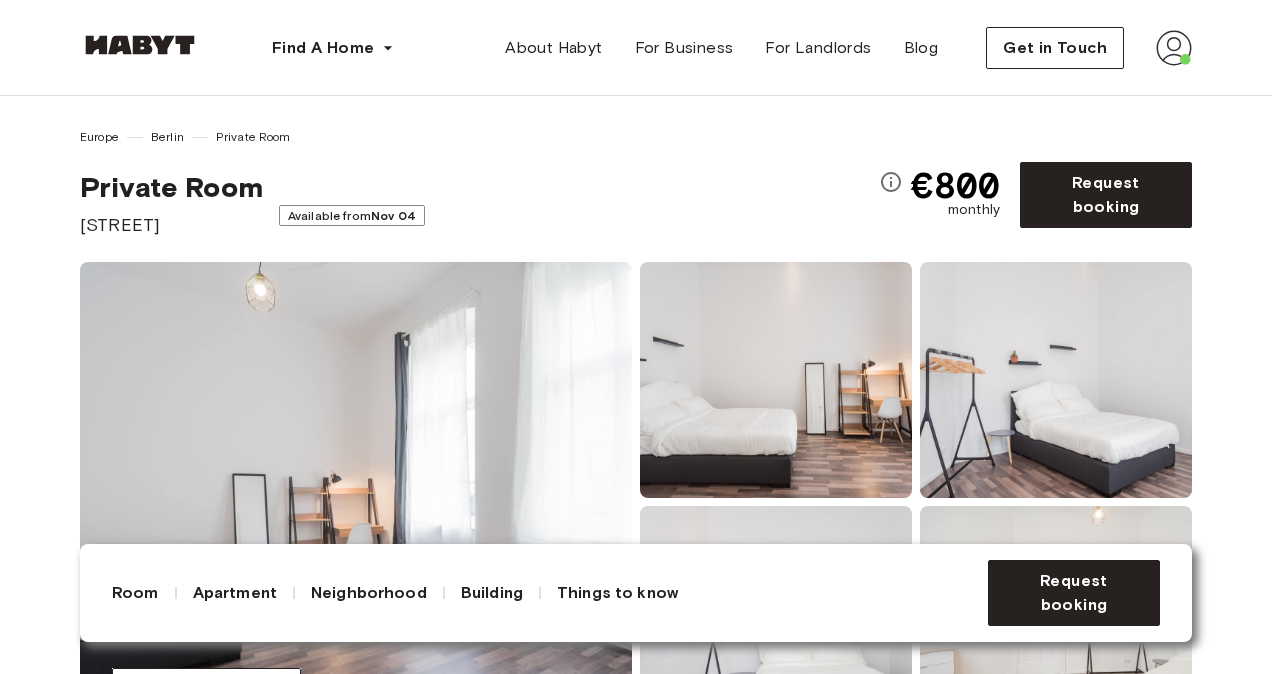 scroll, scrollTop: 0, scrollLeft: 0, axis: both 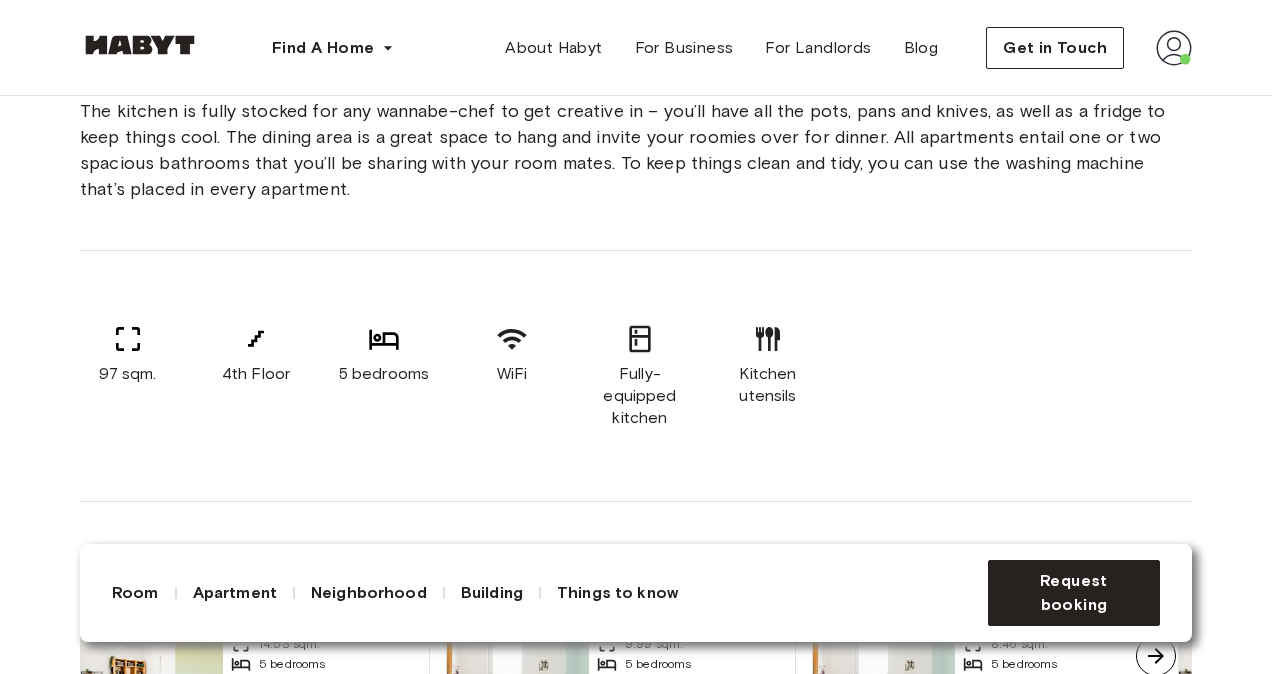 click on "97 sqm. 4th Floor 5 bedrooms WiFi Fully-equipped kitchen Kitchen utensils" at bounding box center [636, 376] 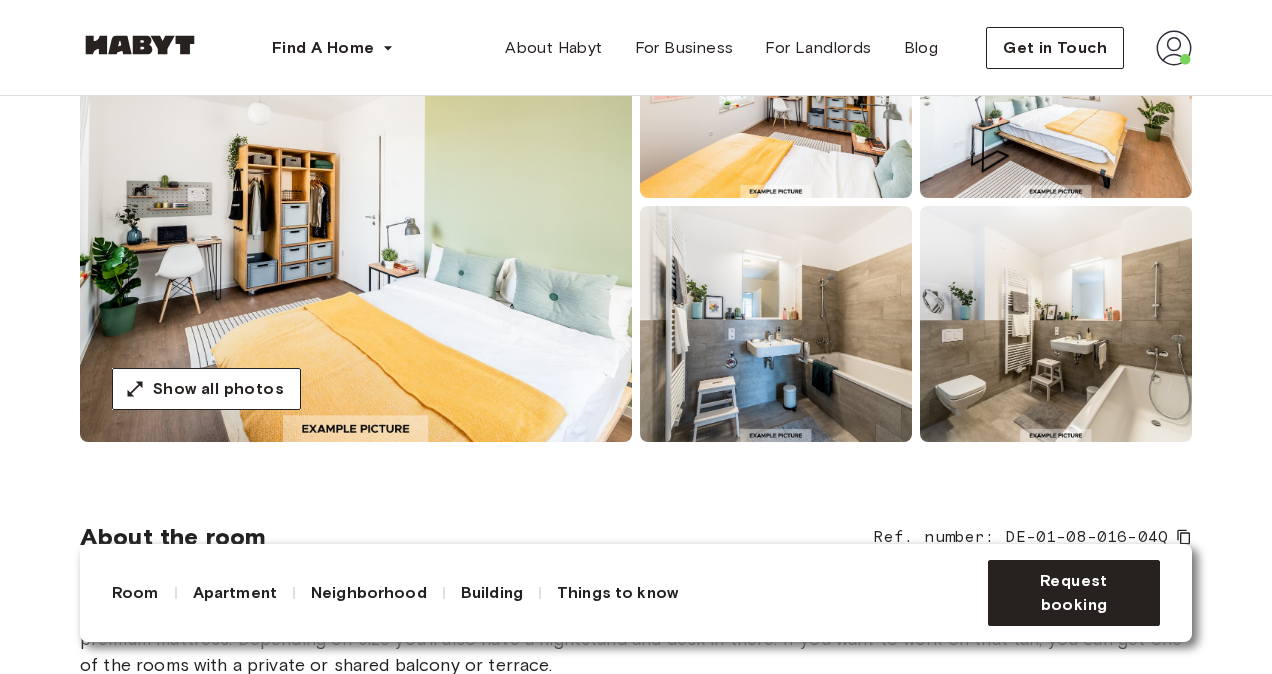 scroll, scrollTop: 0, scrollLeft: 0, axis: both 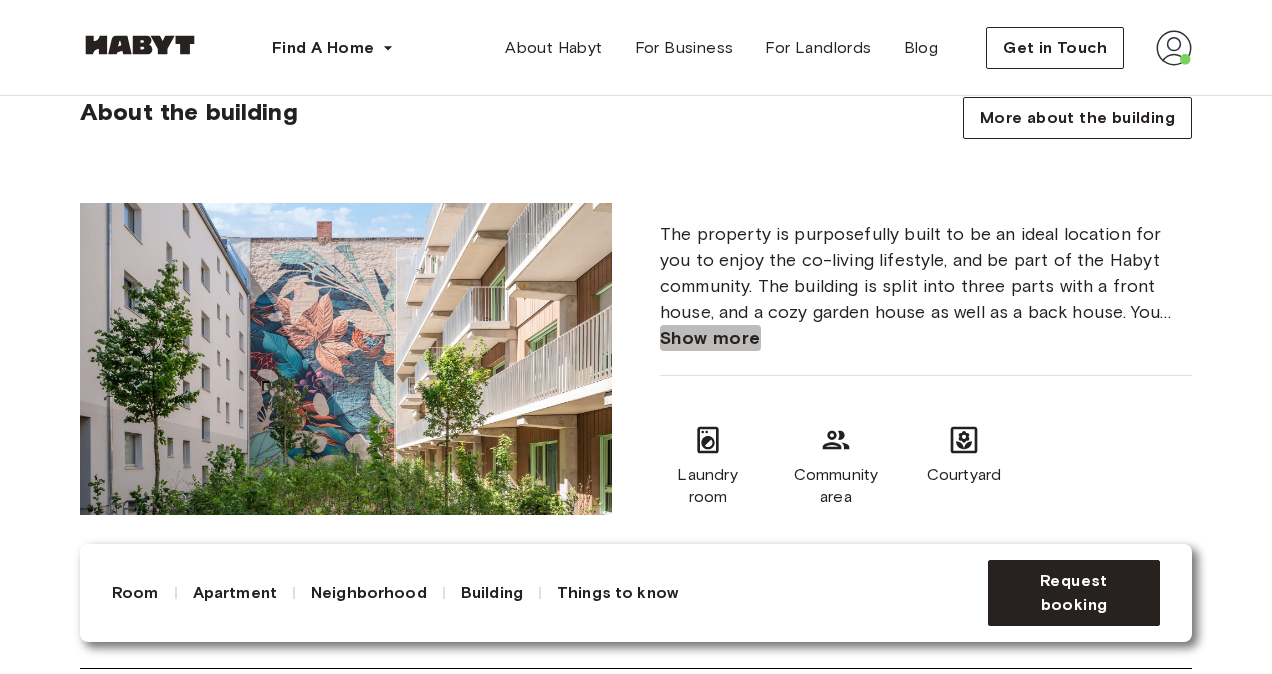 click on "Show more" at bounding box center [710, 338] 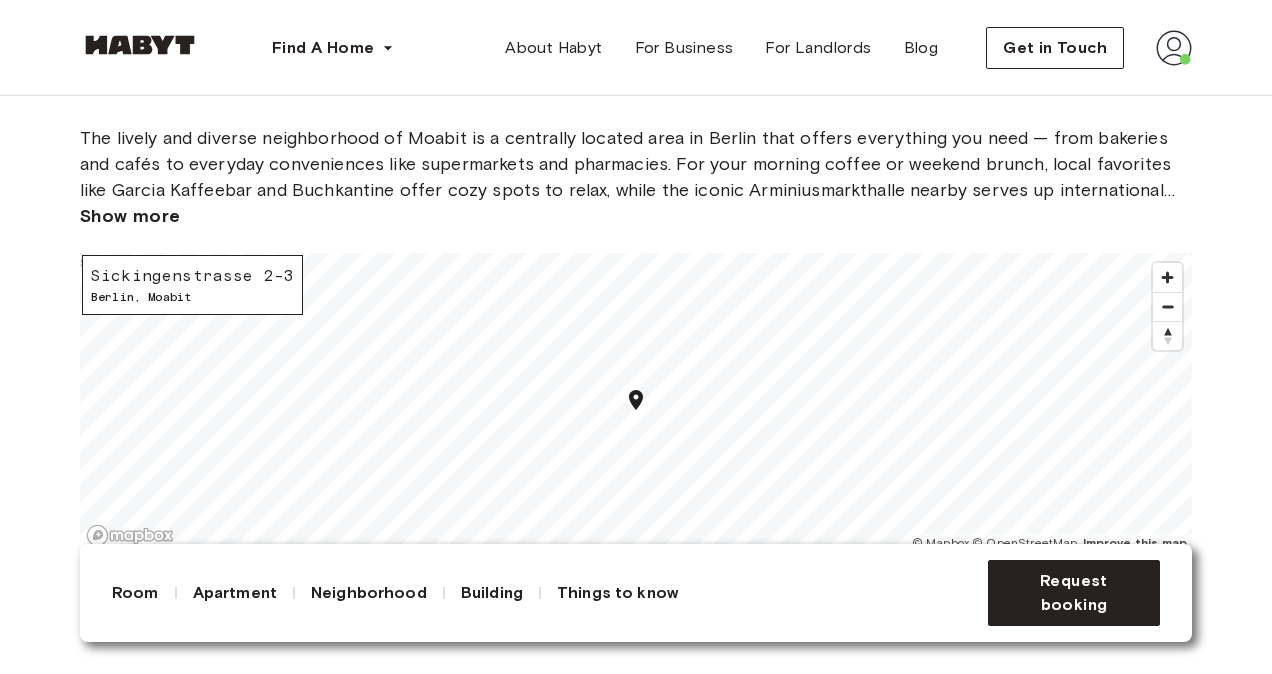 scroll, scrollTop: 2900, scrollLeft: 0, axis: vertical 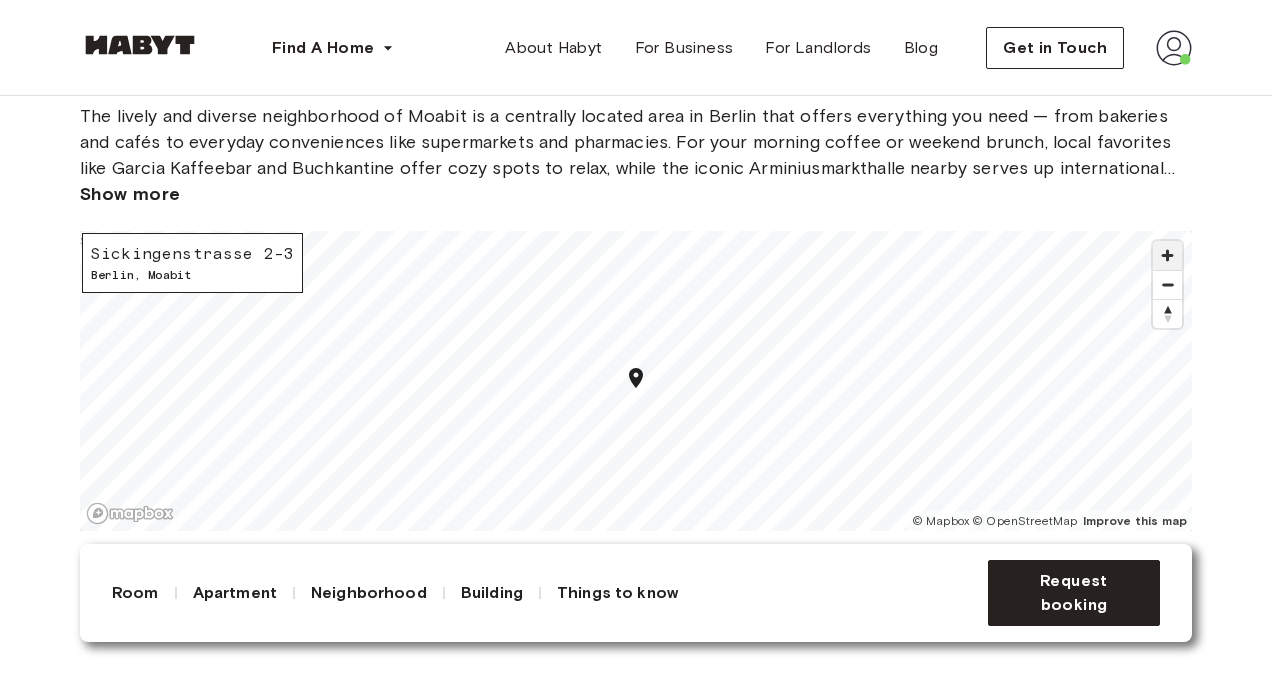click at bounding box center (1167, 255) 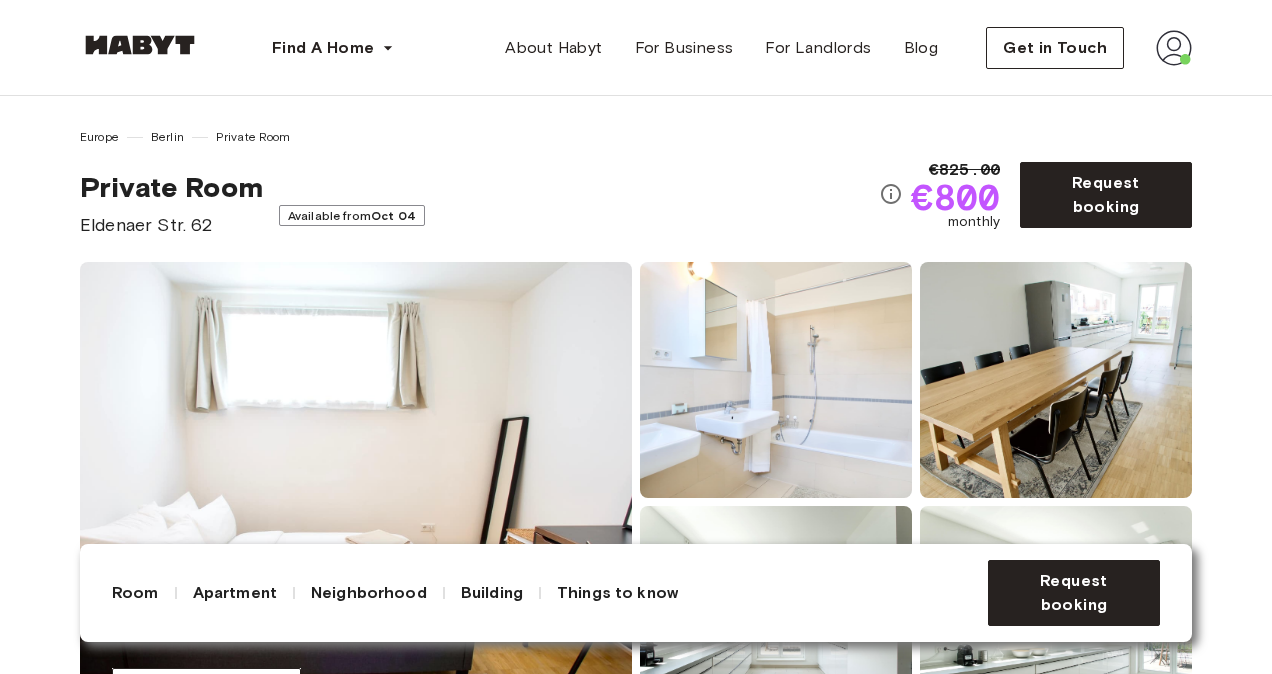 scroll, scrollTop: 0, scrollLeft: 0, axis: both 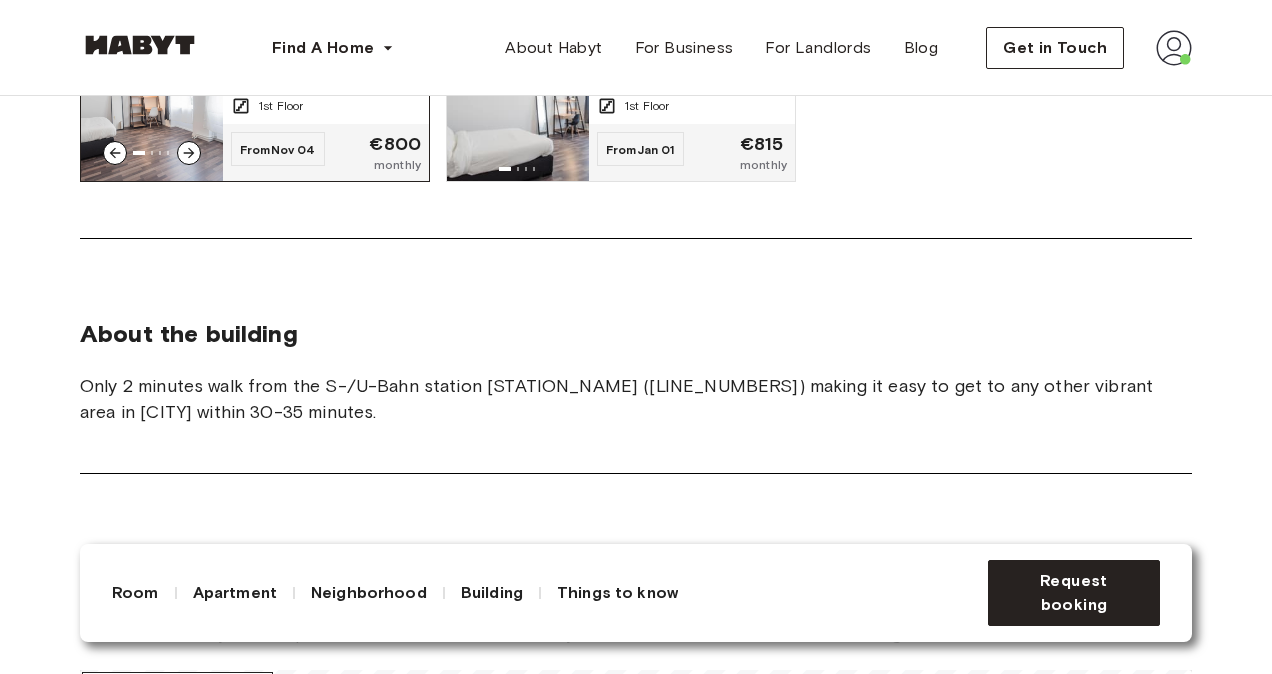 click 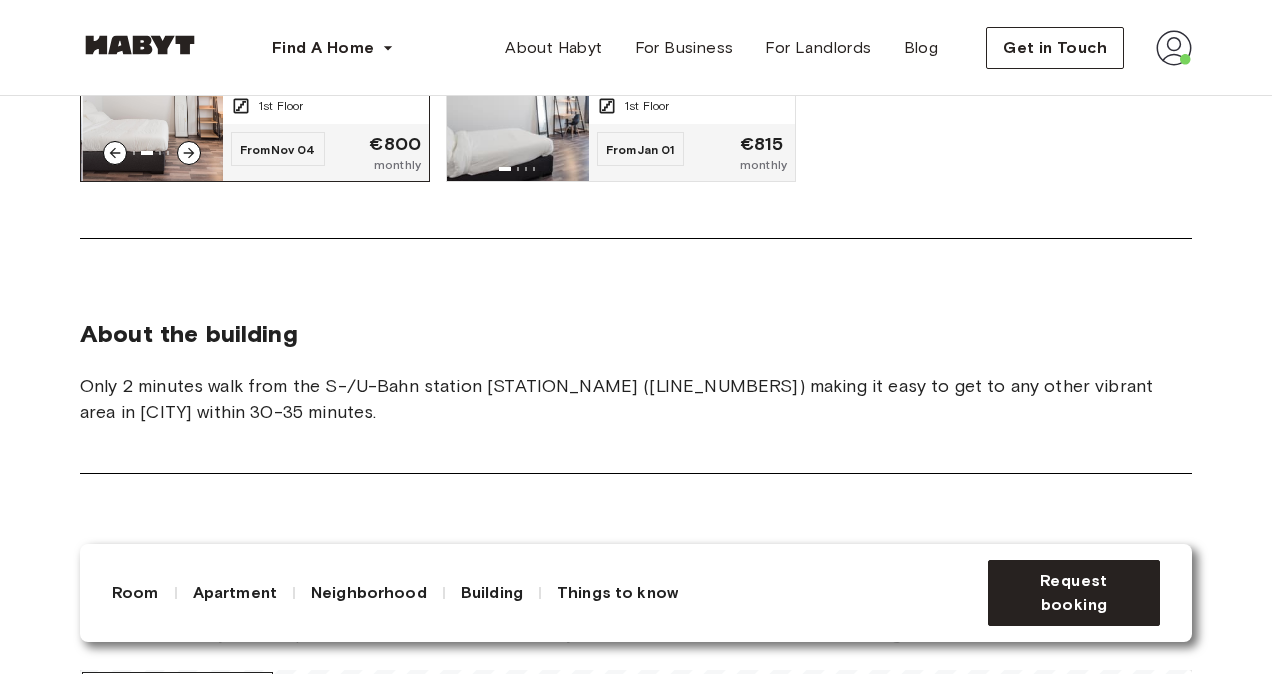 scroll, scrollTop: 1700, scrollLeft: 0, axis: vertical 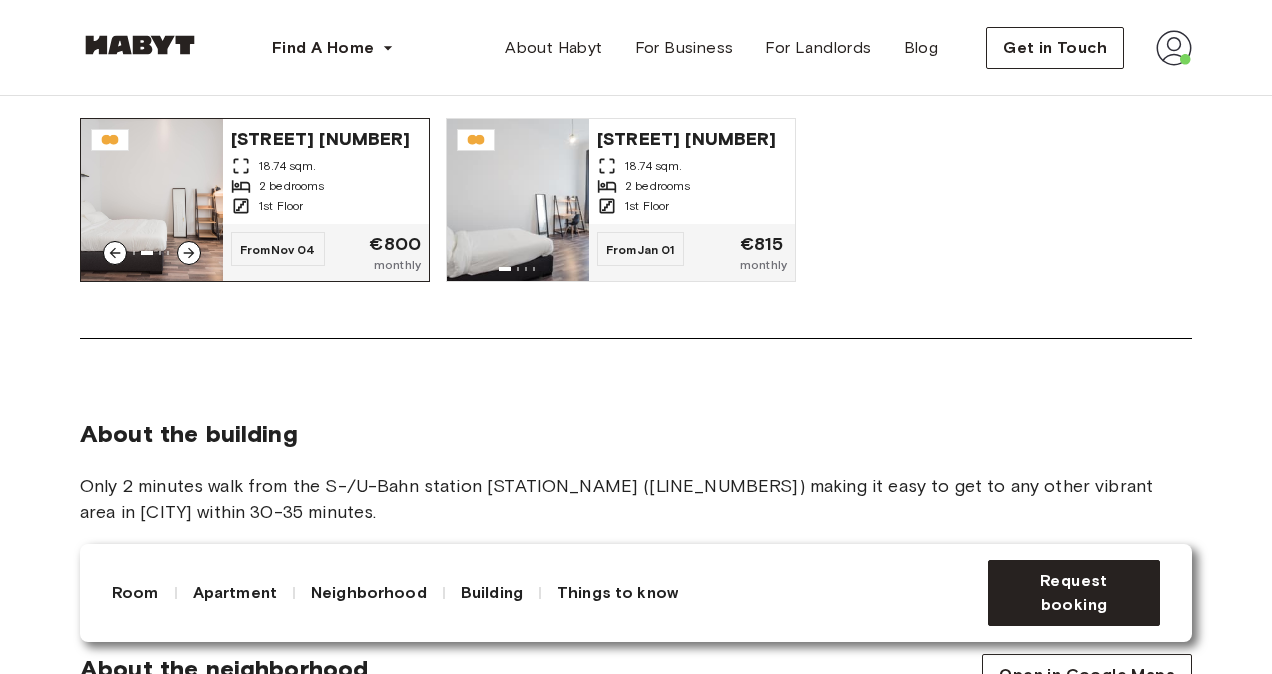 click 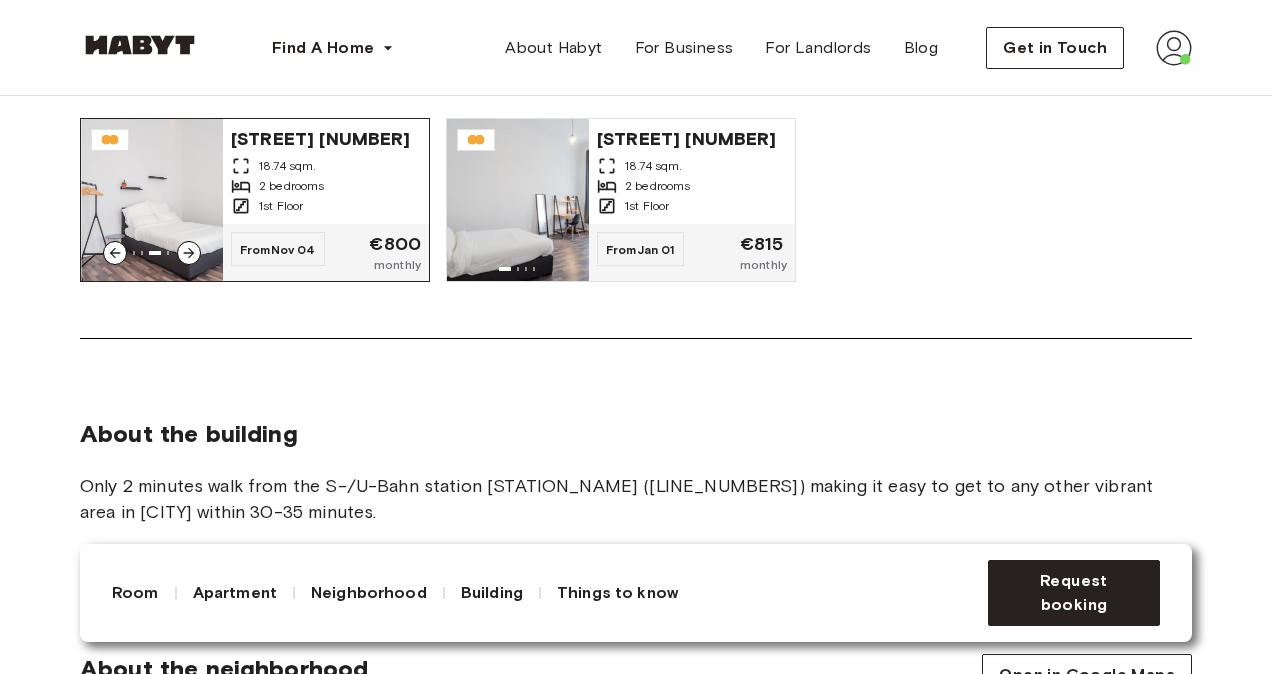 click 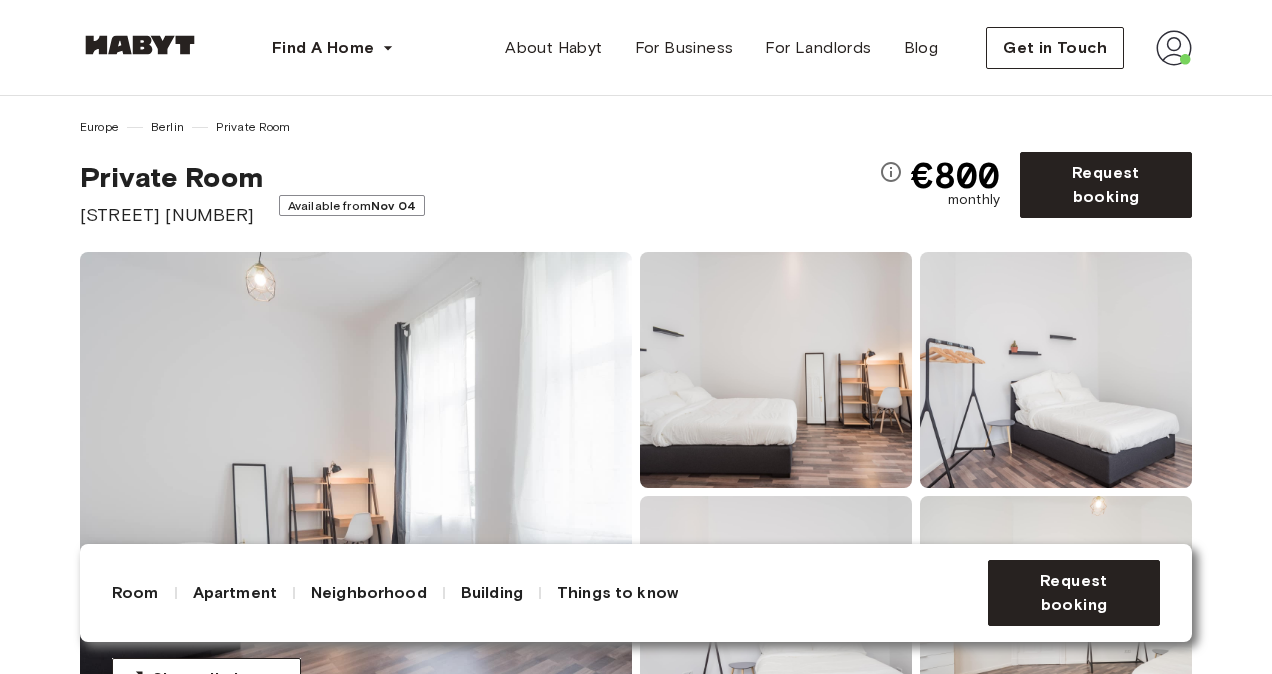 scroll, scrollTop: 0, scrollLeft: 0, axis: both 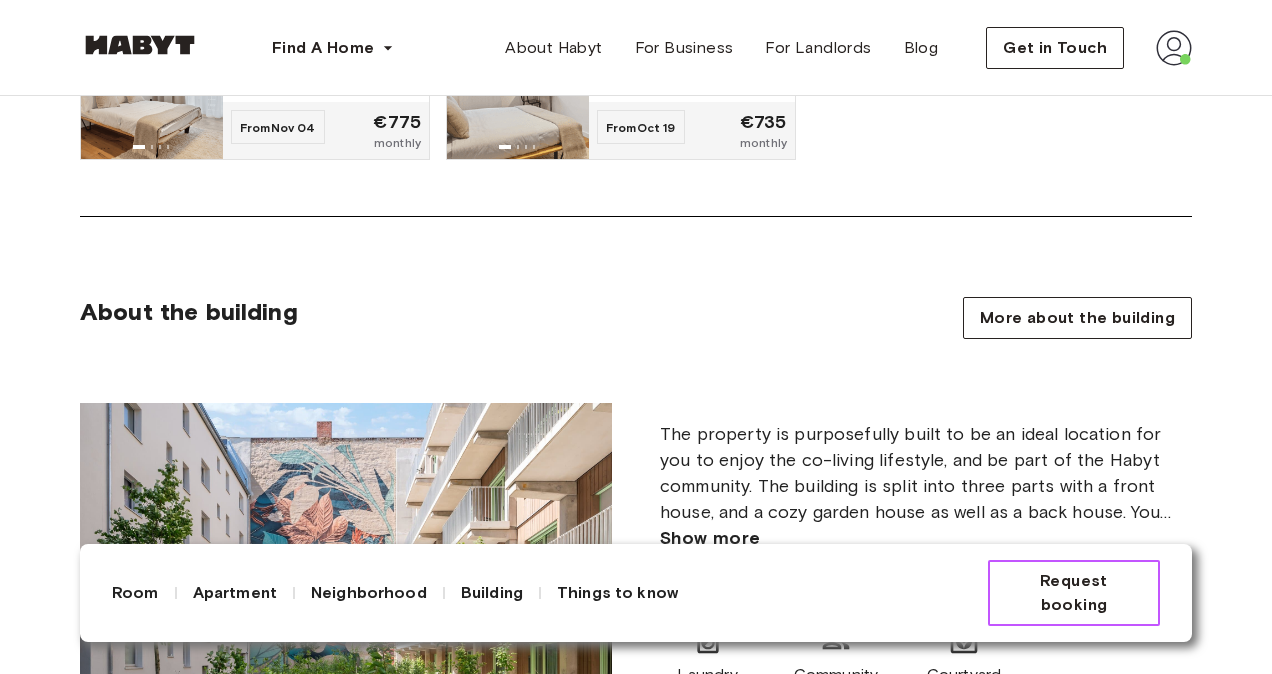 click on "Request booking" at bounding box center (1074, 593) 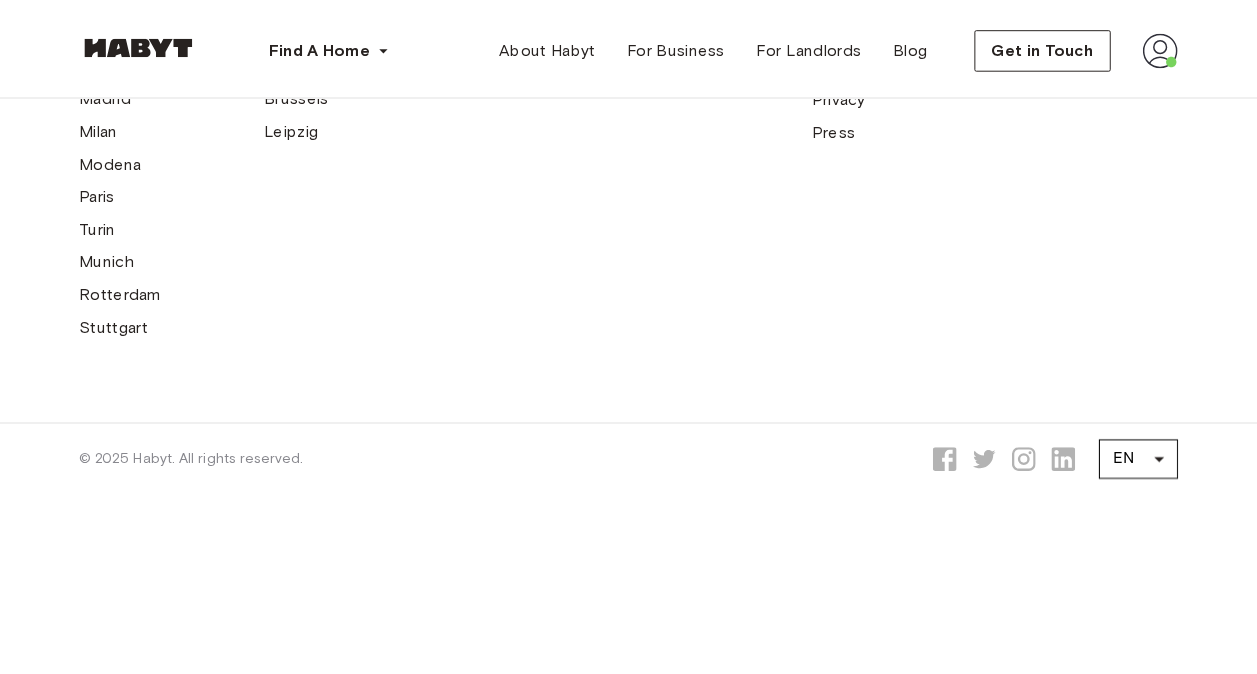 scroll, scrollTop: 0, scrollLeft: 0, axis: both 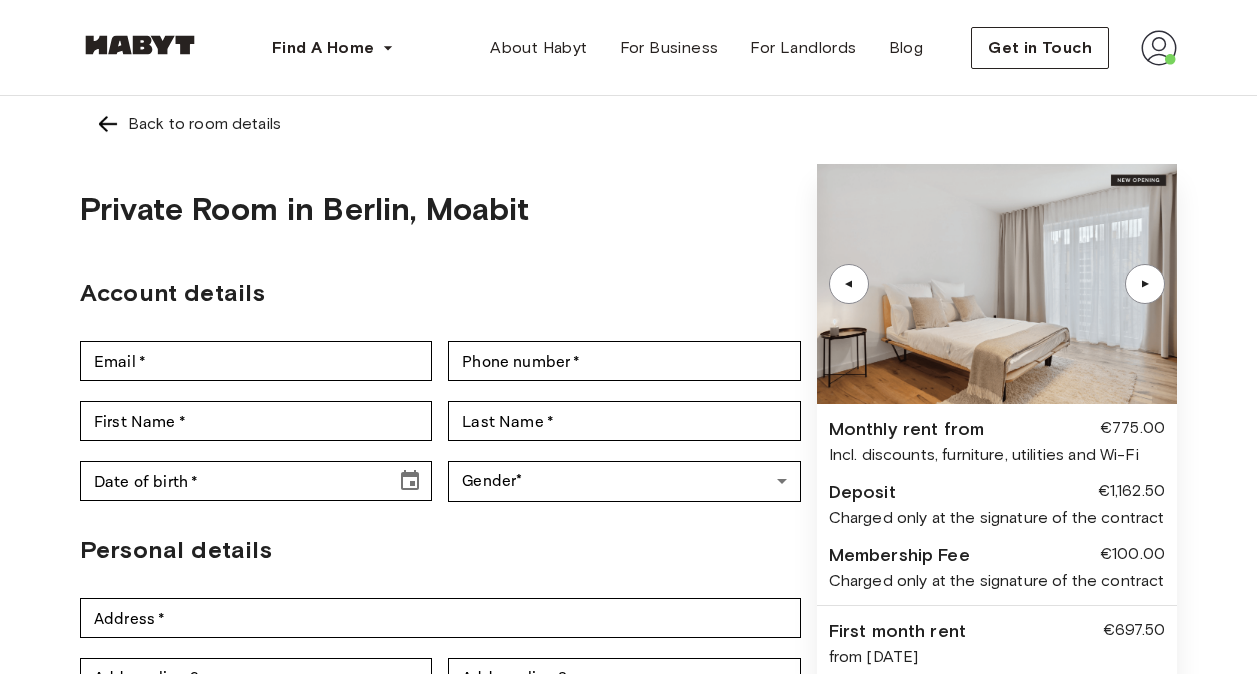 type on "**********" 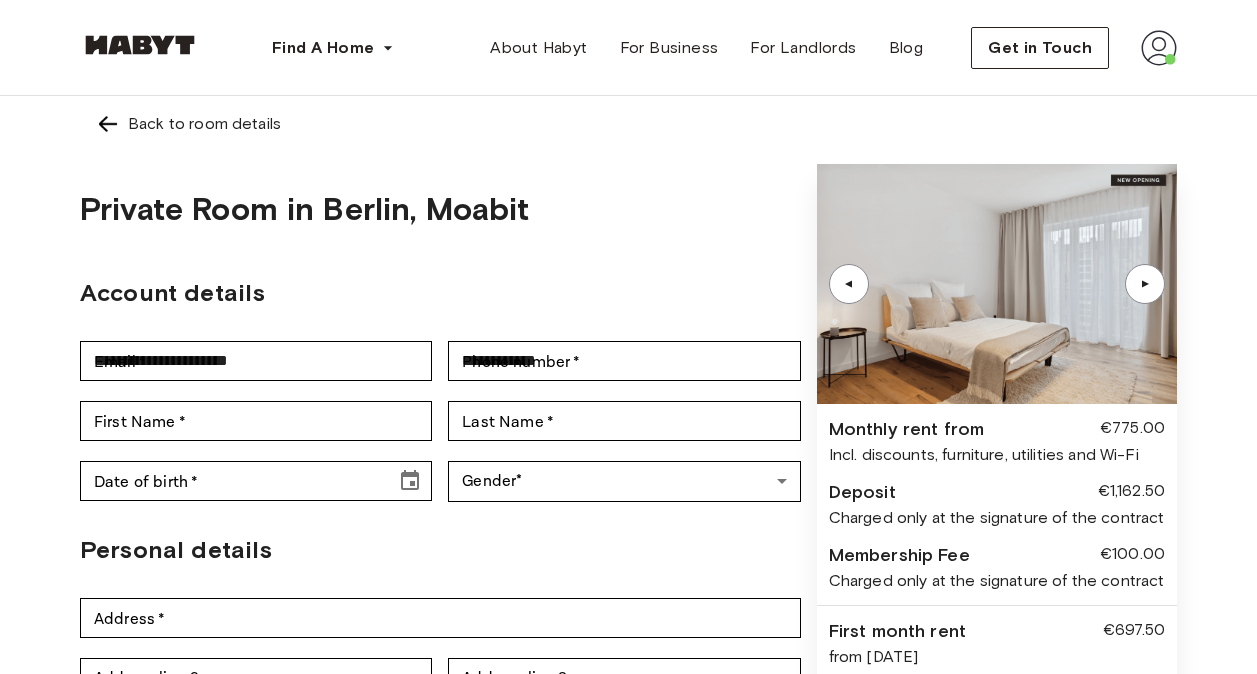 type on "******" 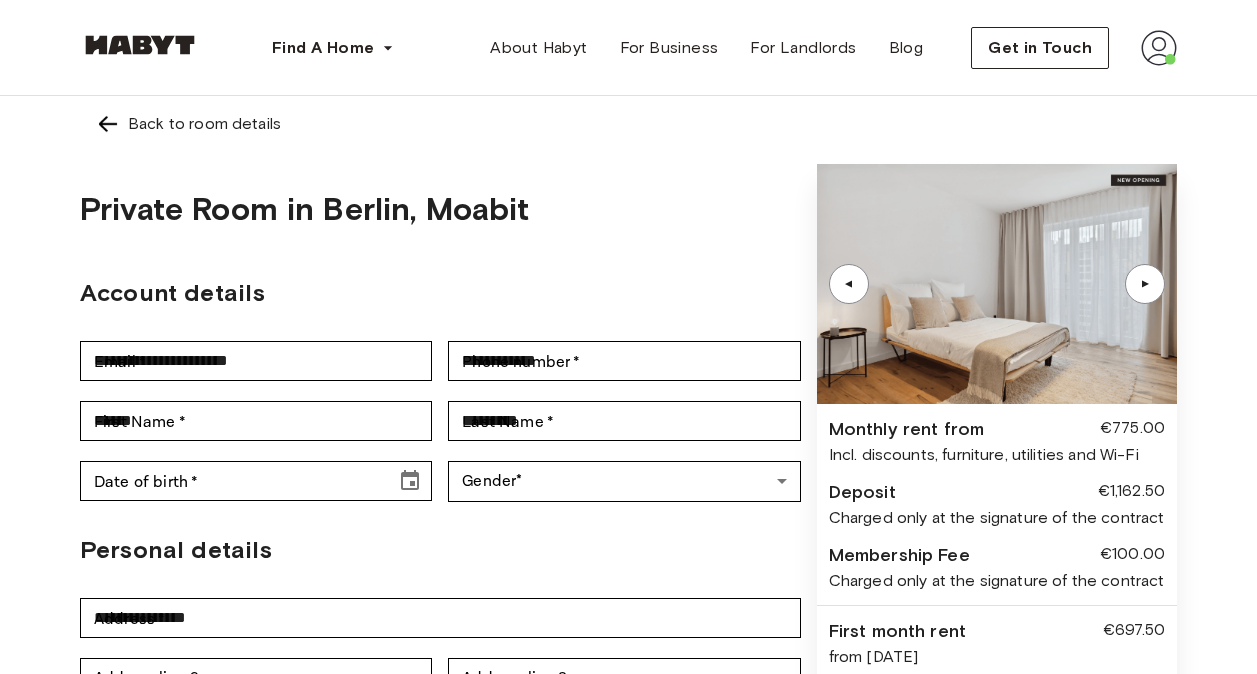 type on "**********" 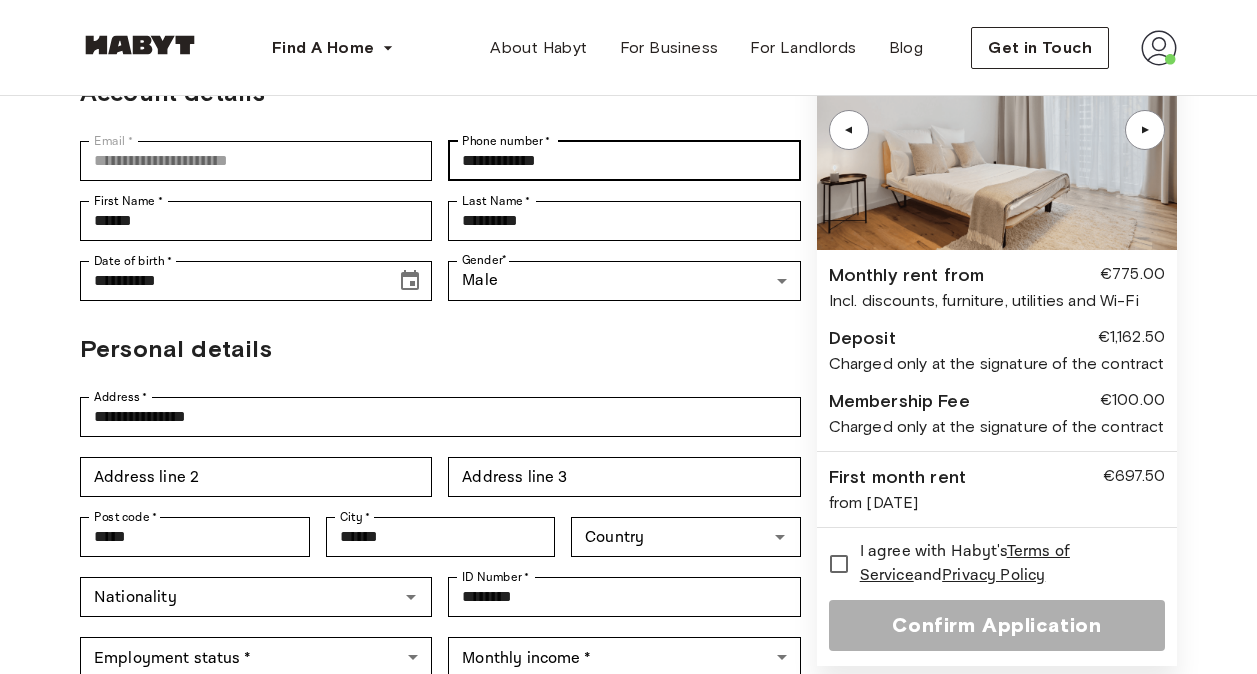 scroll, scrollTop: 0, scrollLeft: 0, axis: both 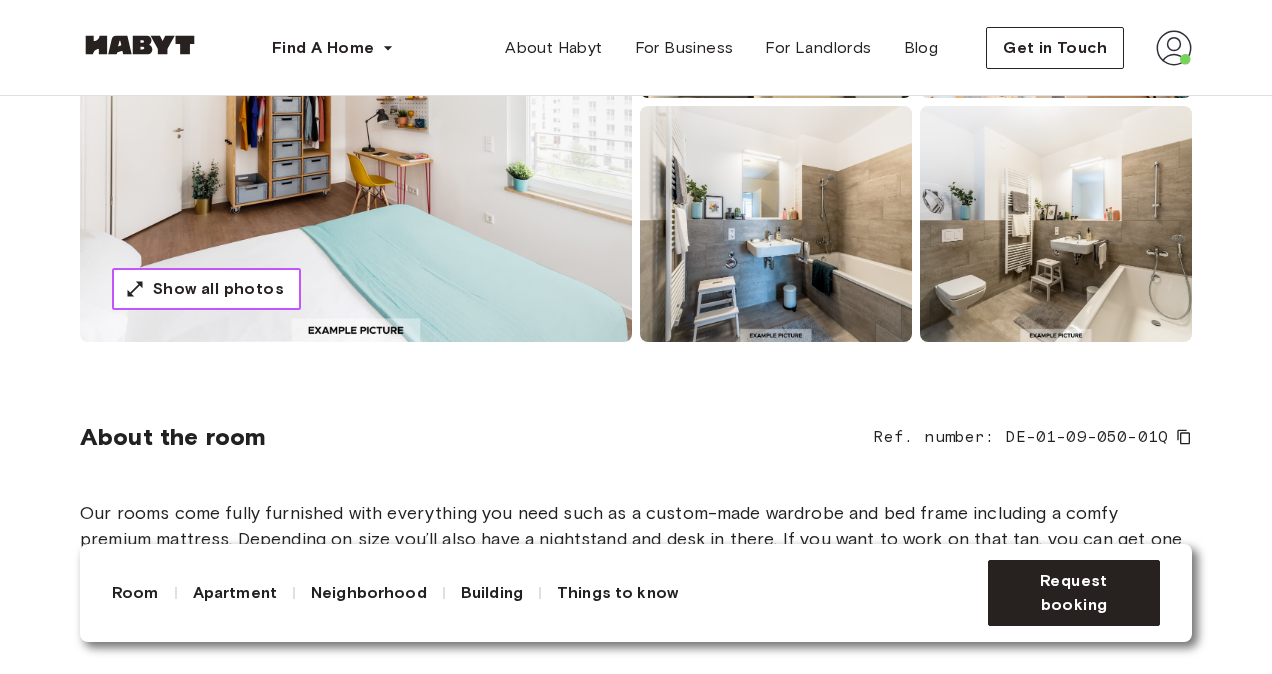 click on "Show all photos" at bounding box center (218, 289) 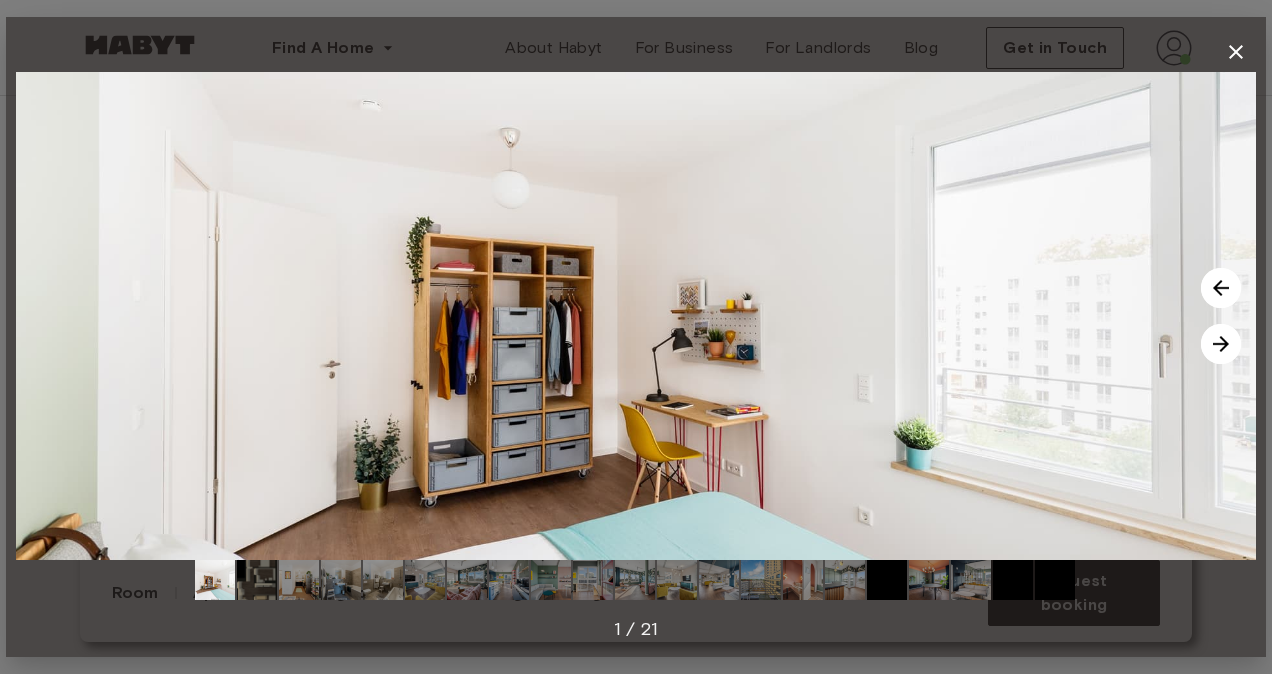 click at bounding box center [1221, 344] 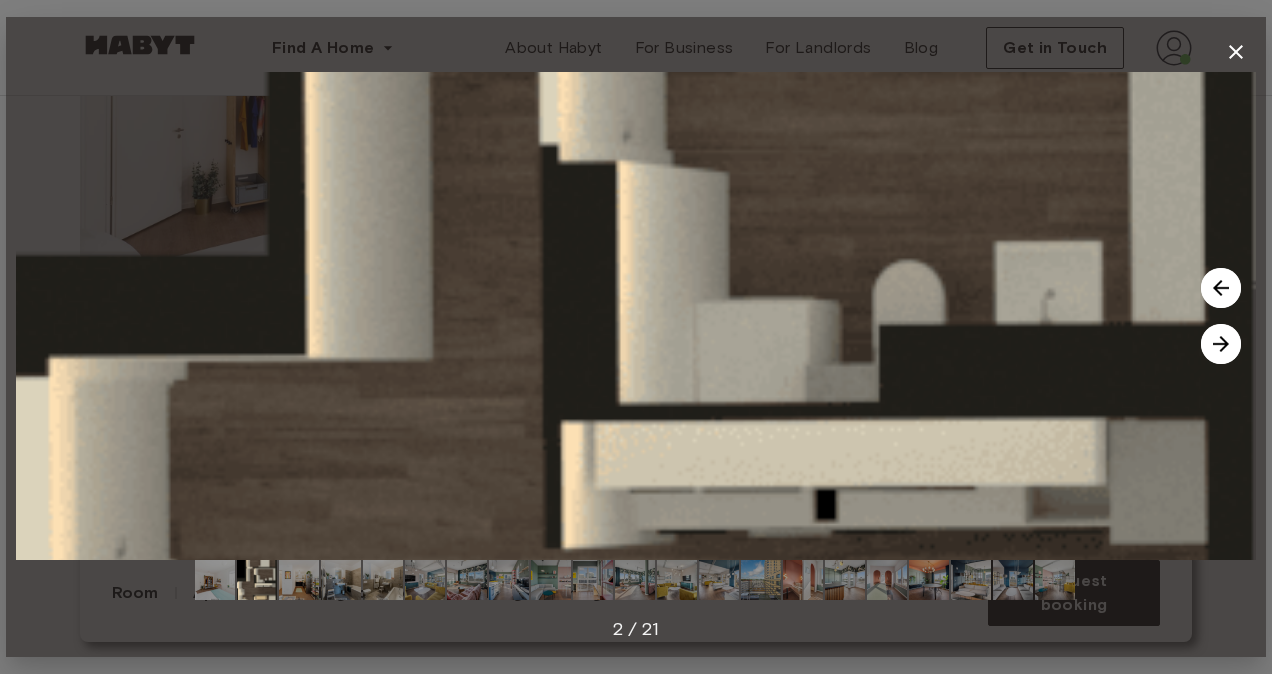 click at bounding box center [1221, 344] 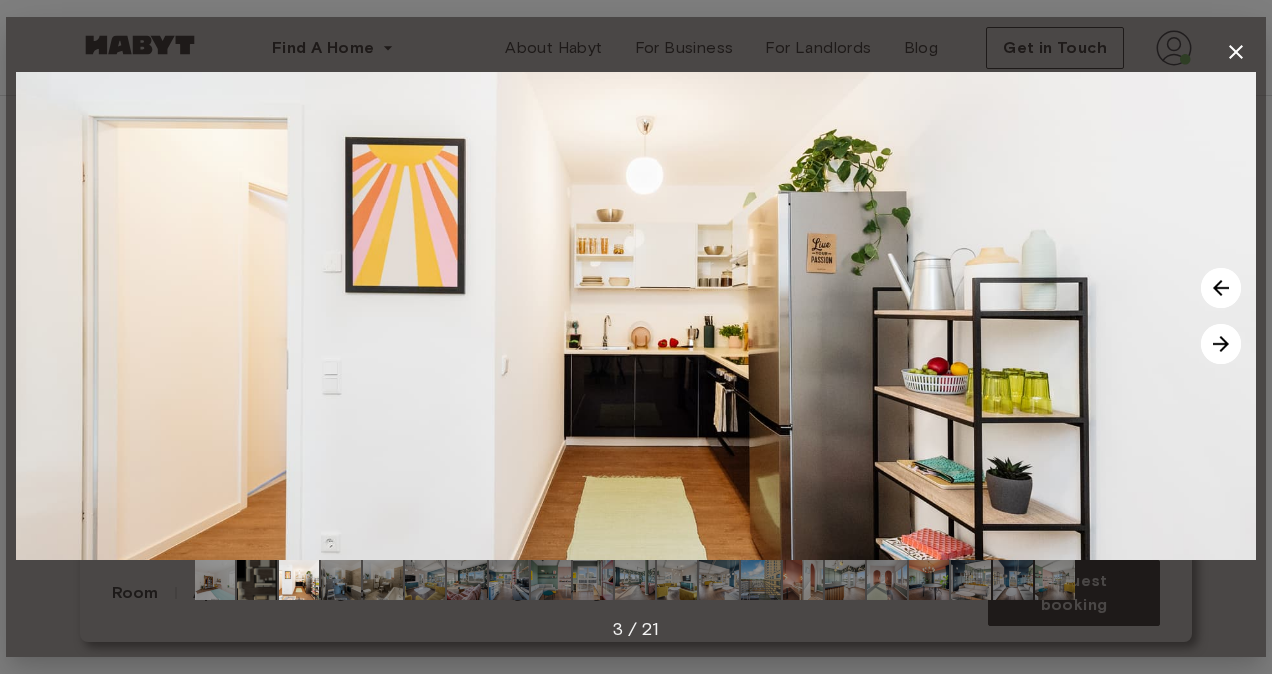 click at bounding box center [1221, 344] 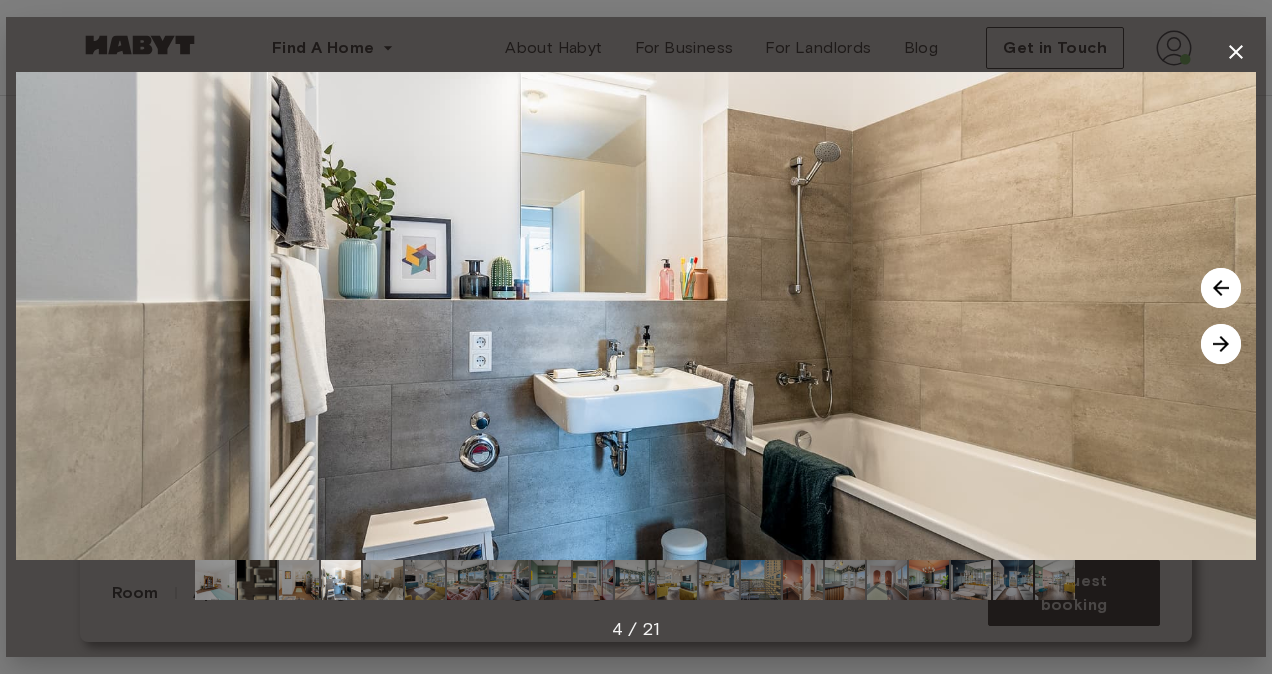 click at bounding box center (1221, 344) 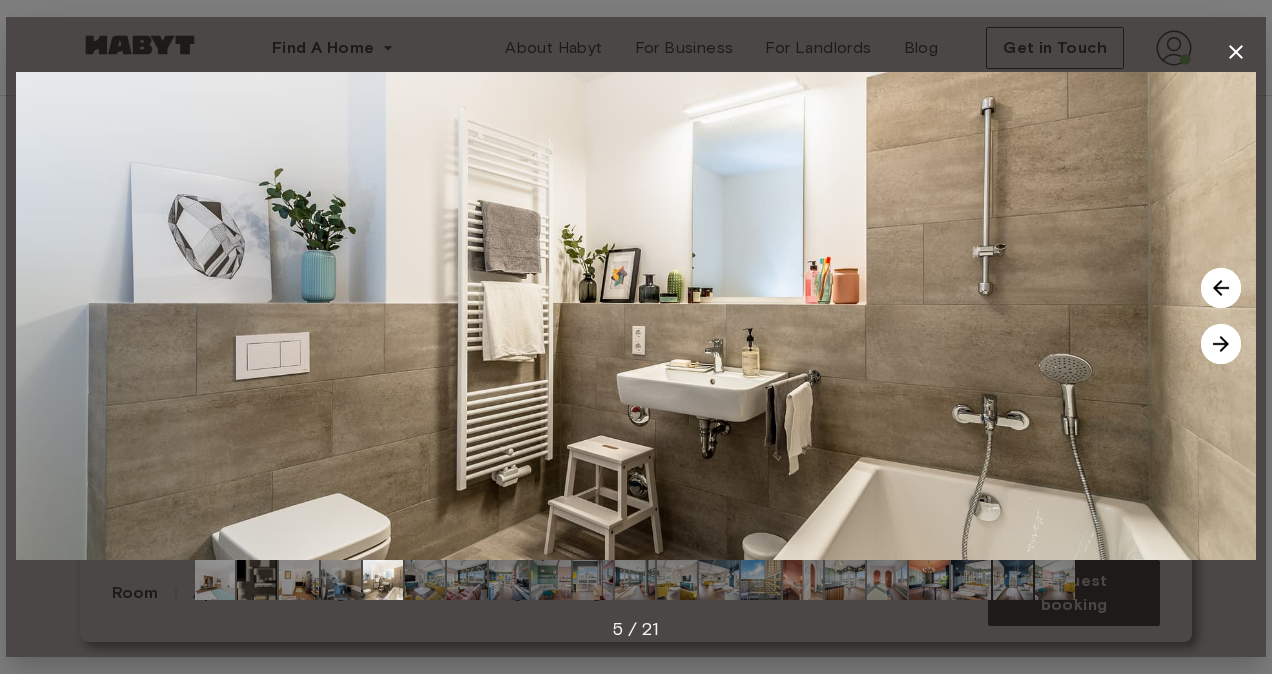 click at bounding box center (1221, 344) 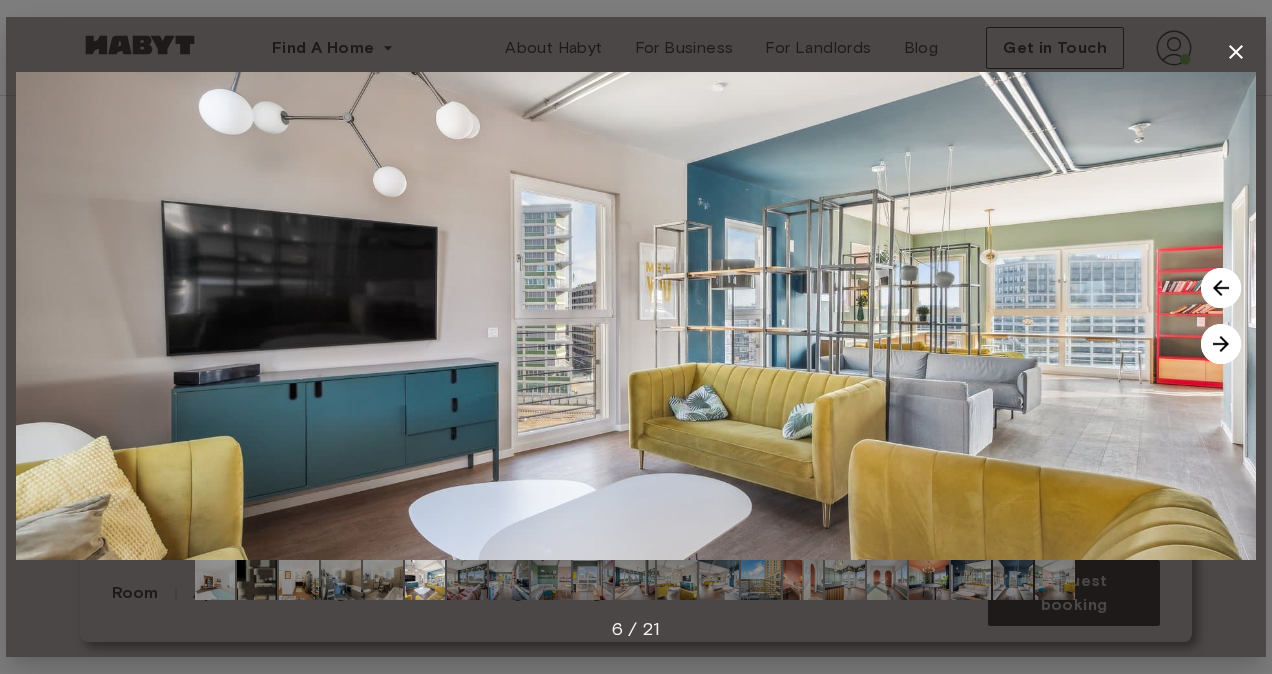click at bounding box center (1221, 344) 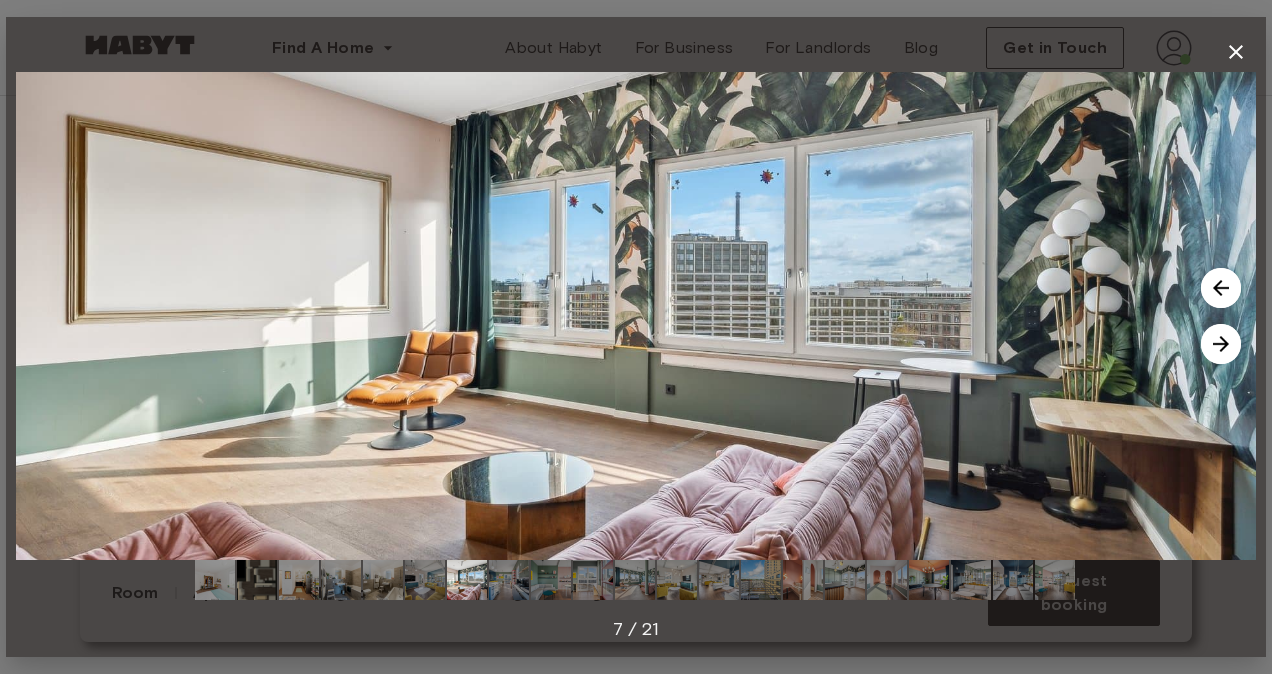 click at bounding box center (1221, 344) 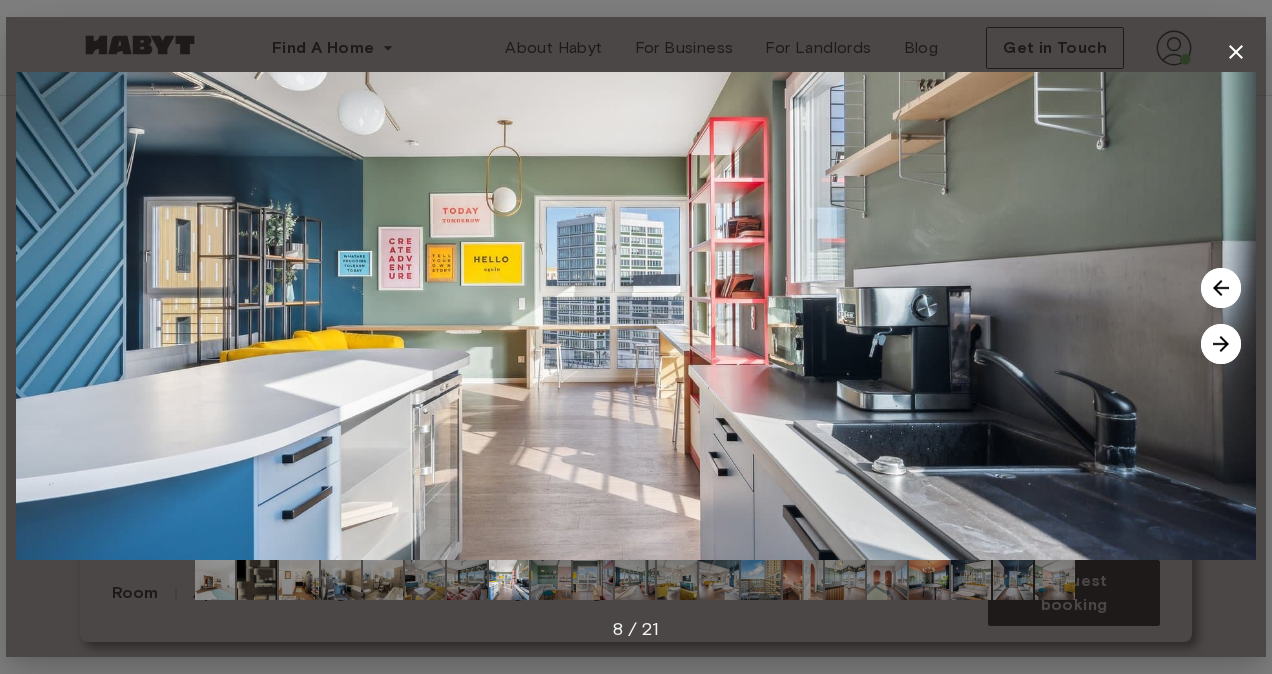 click at bounding box center (1221, 344) 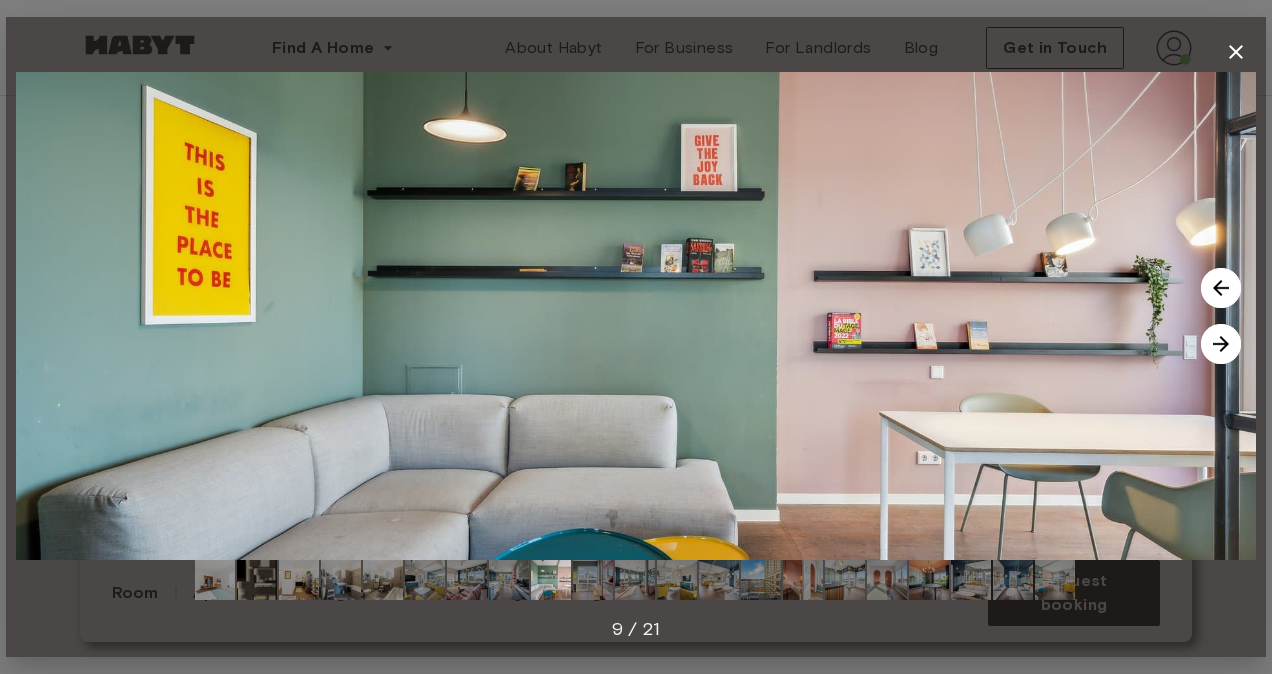 click at bounding box center [1221, 344] 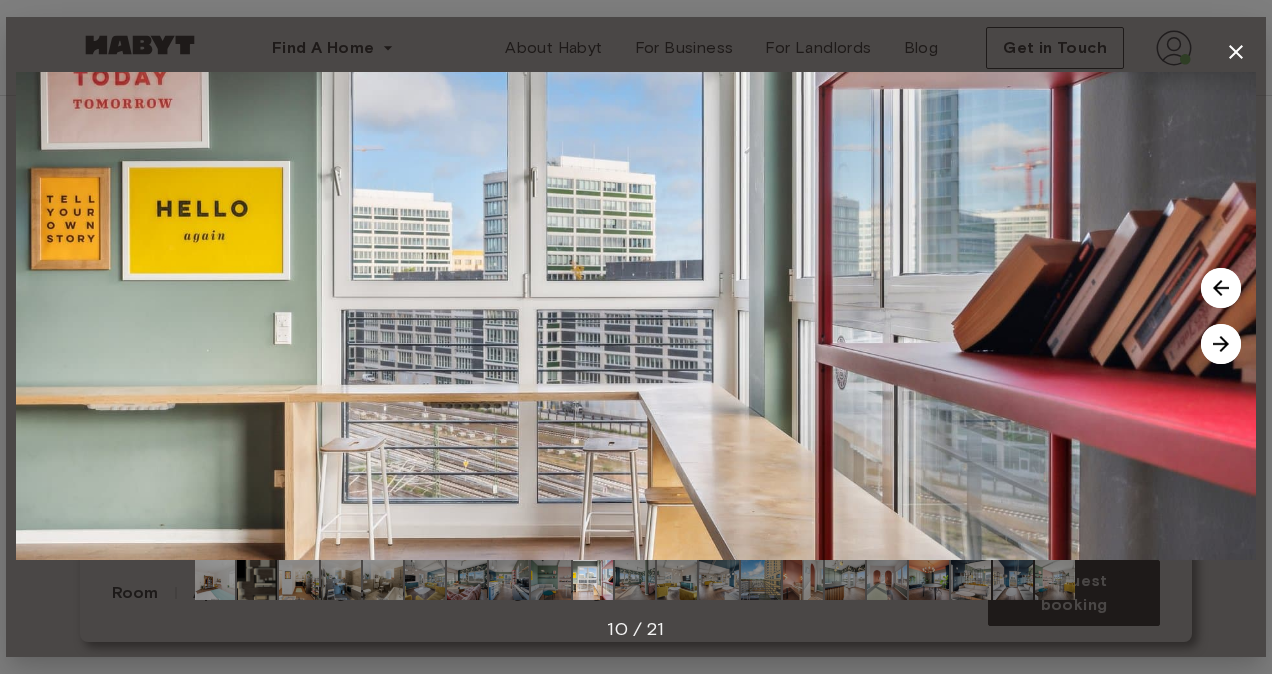 click at bounding box center [1221, 344] 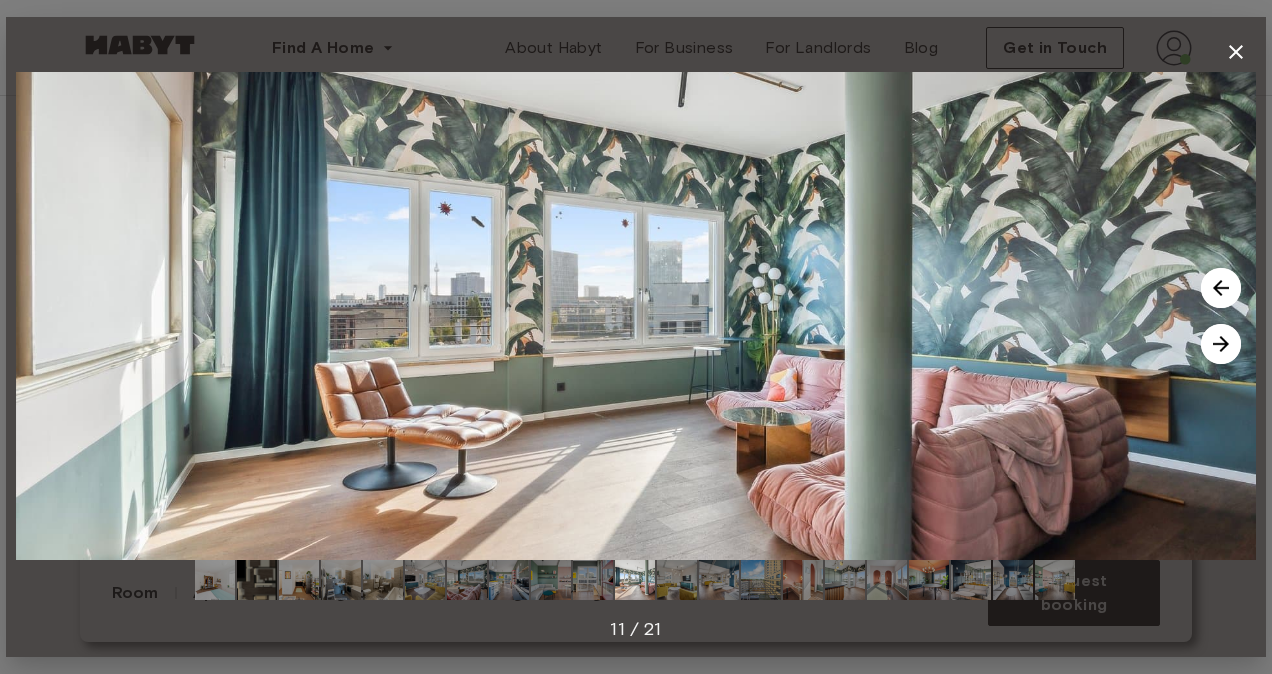 click at bounding box center [1221, 344] 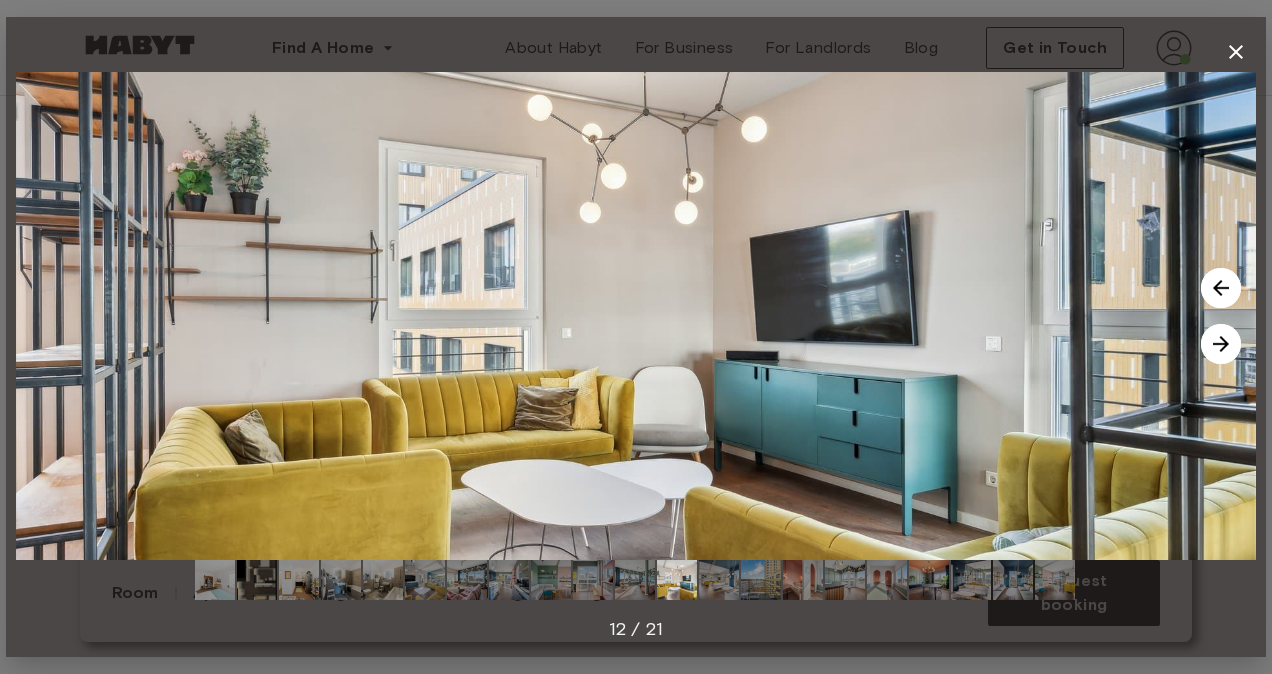 click at bounding box center (1221, 344) 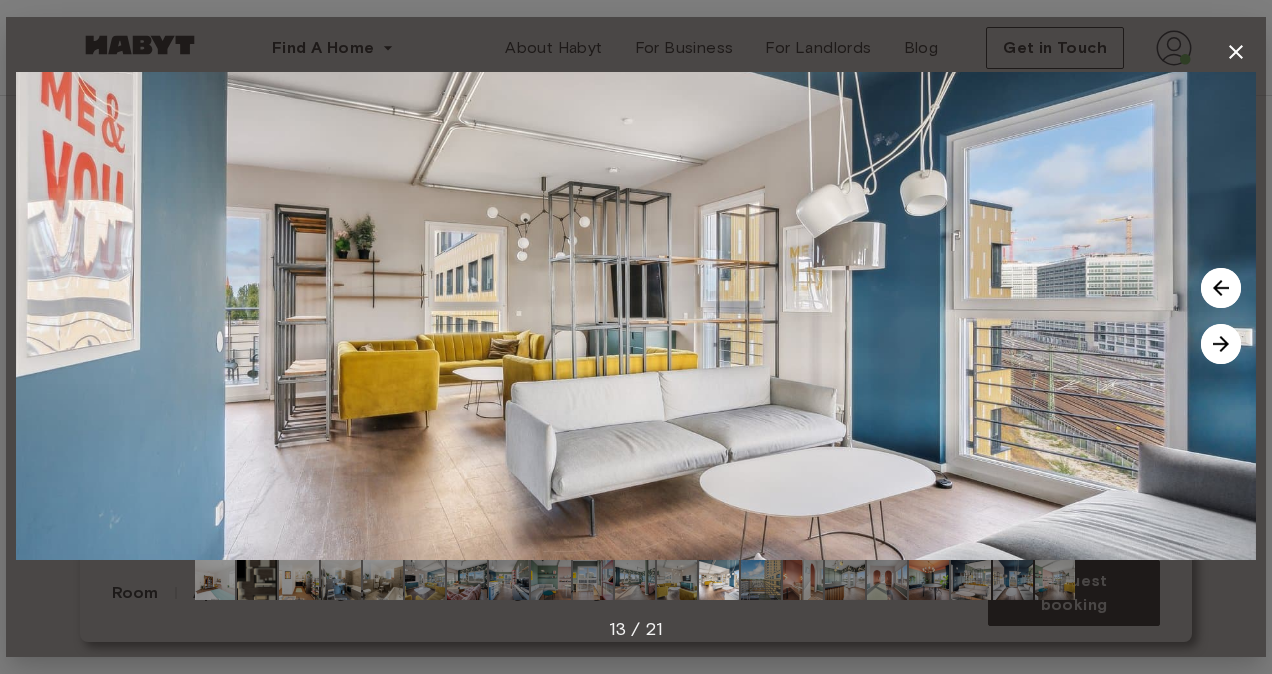 click at bounding box center (1221, 344) 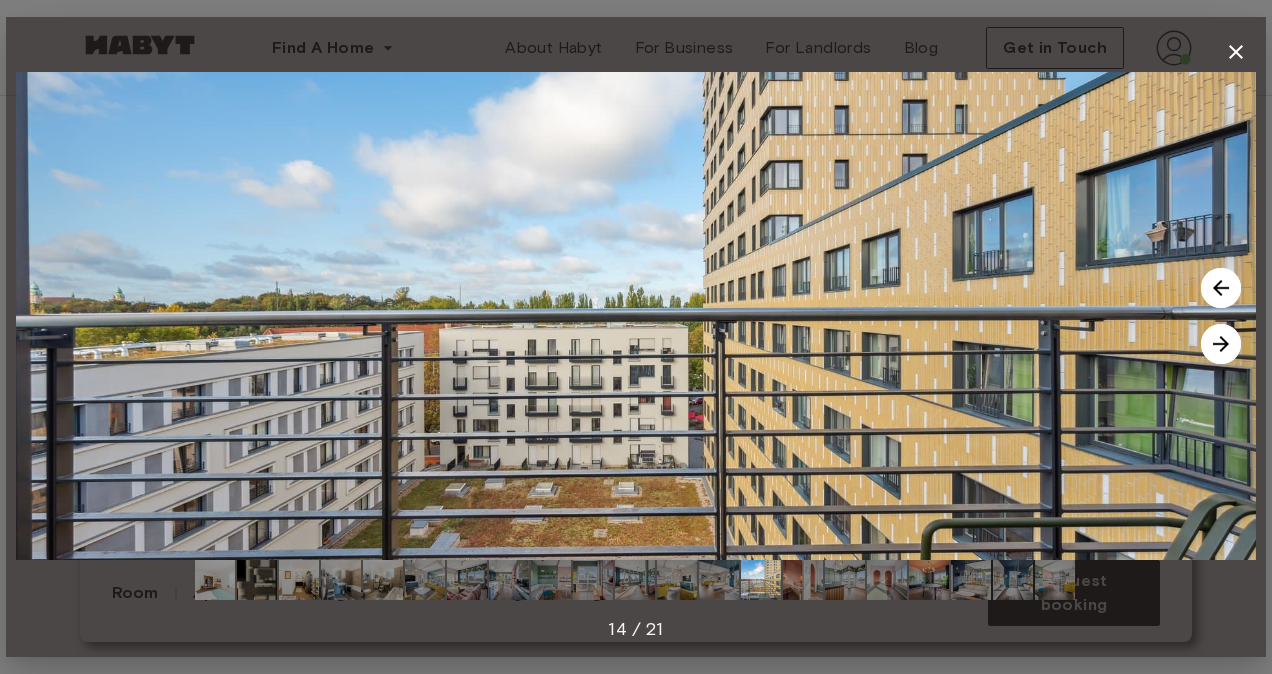click at bounding box center [1221, 344] 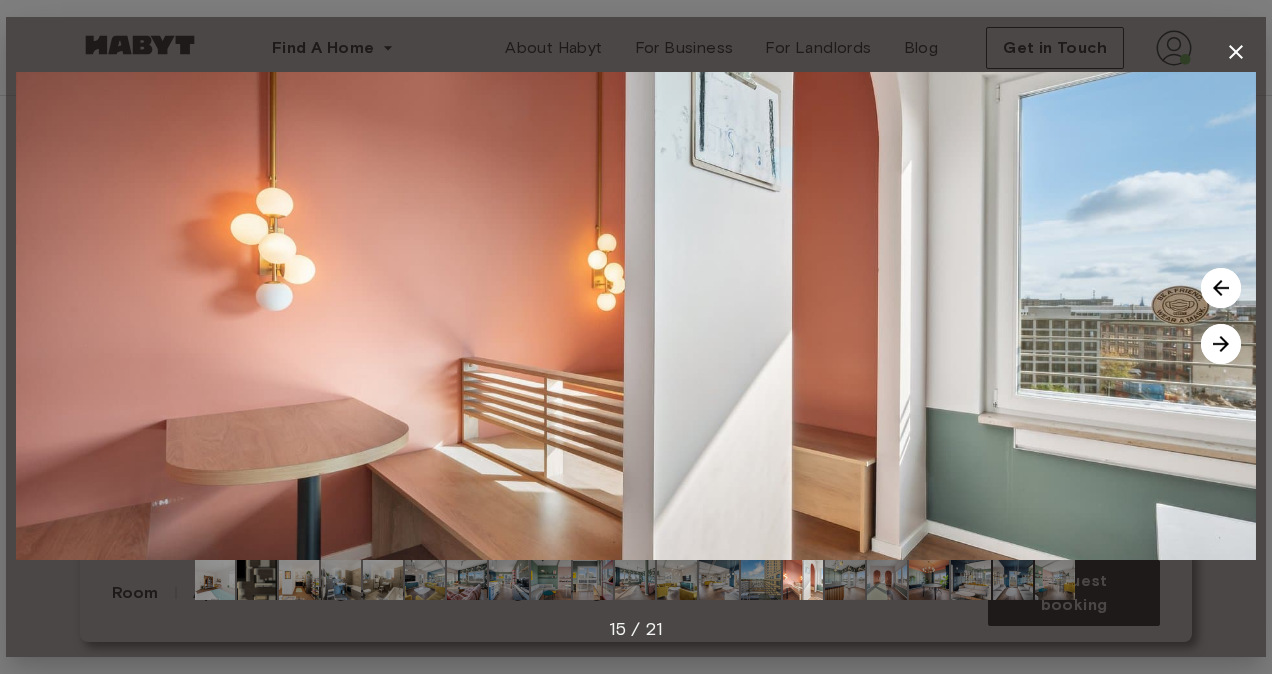 click at bounding box center [1221, 344] 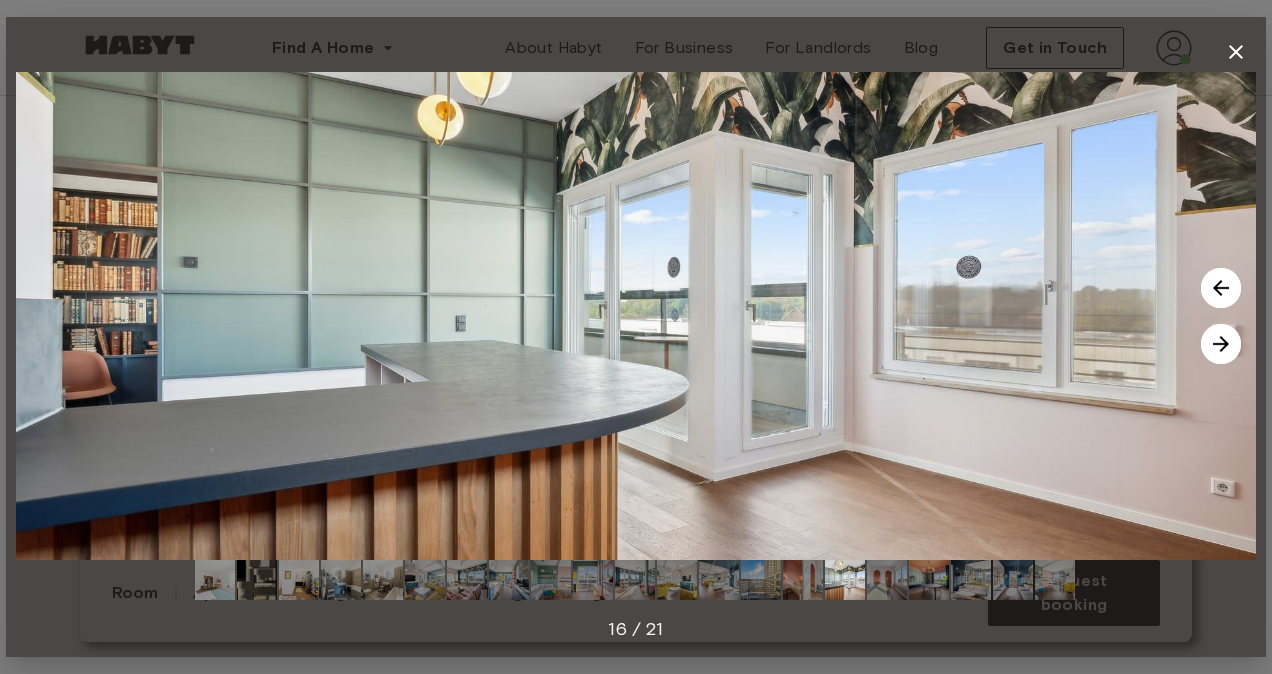 click at bounding box center [1221, 344] 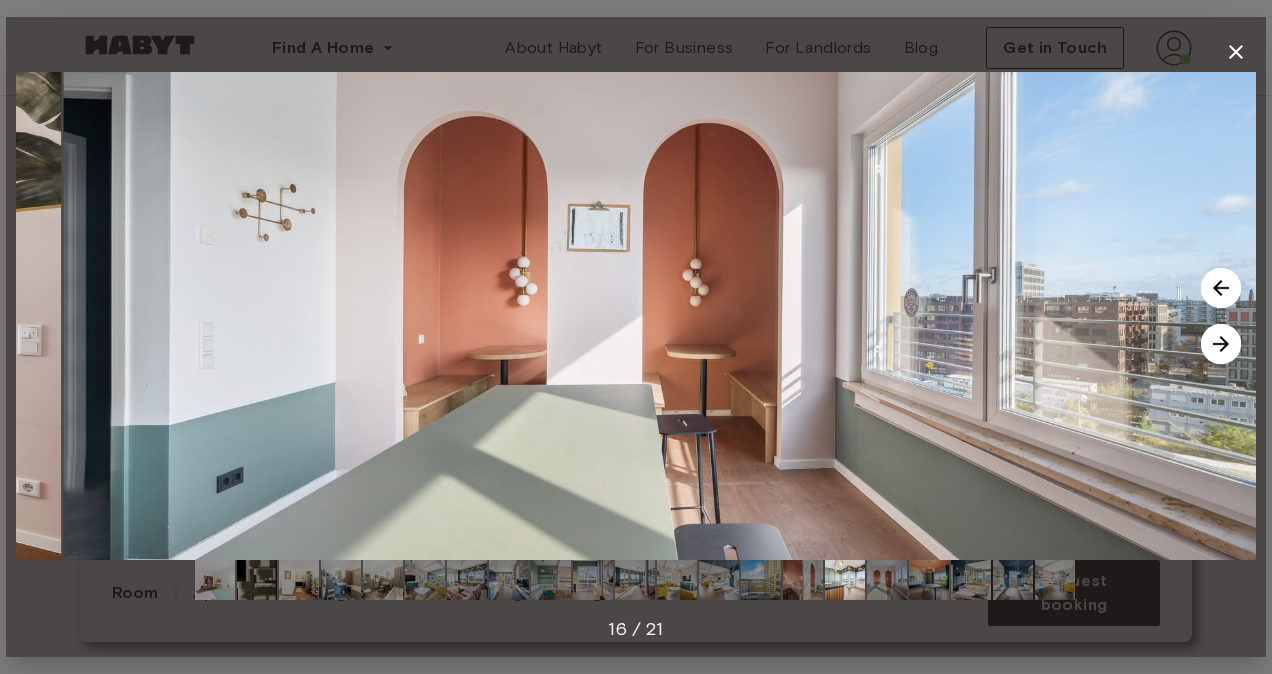 click at bounding box center [1221, 344] 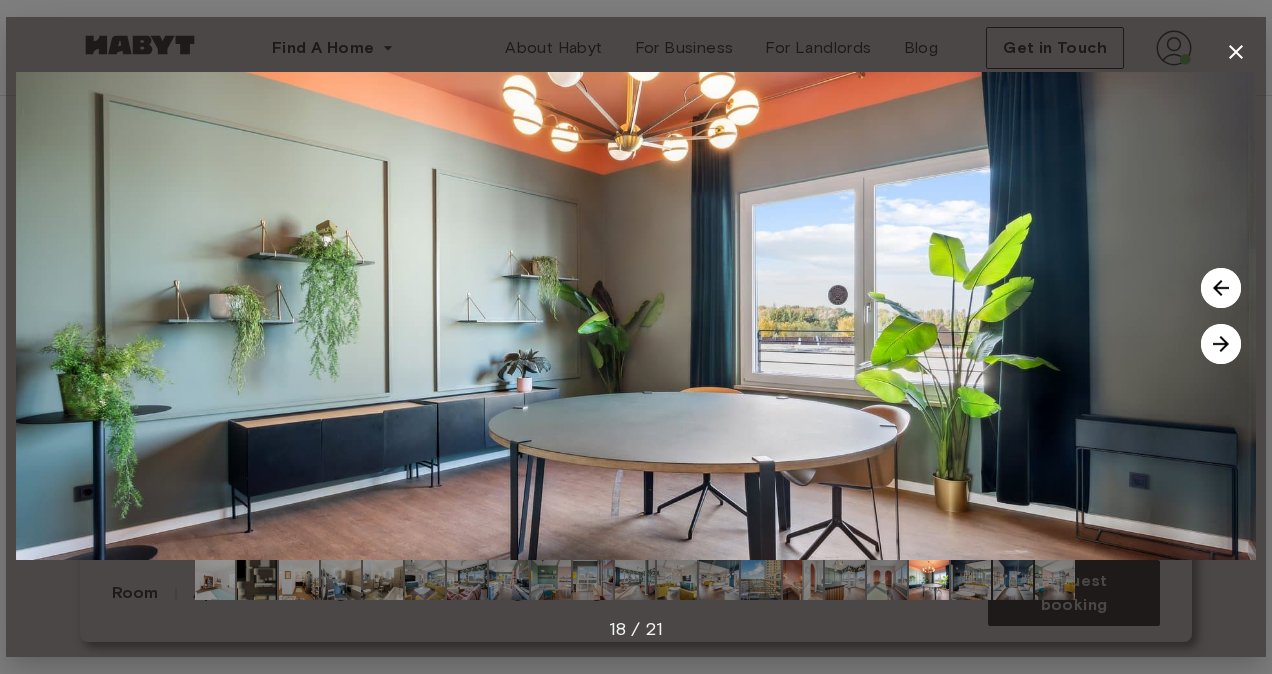 click at bounding box center [1221, 344] 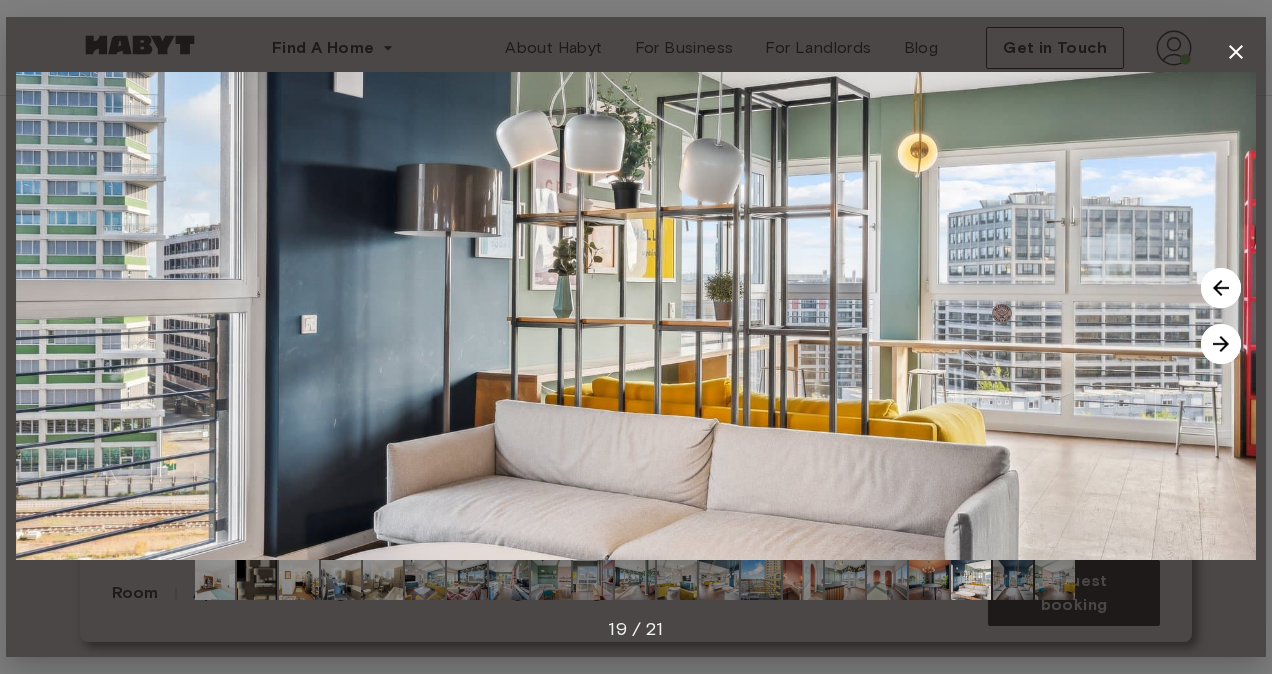 click at bounding box center (1221, 344) 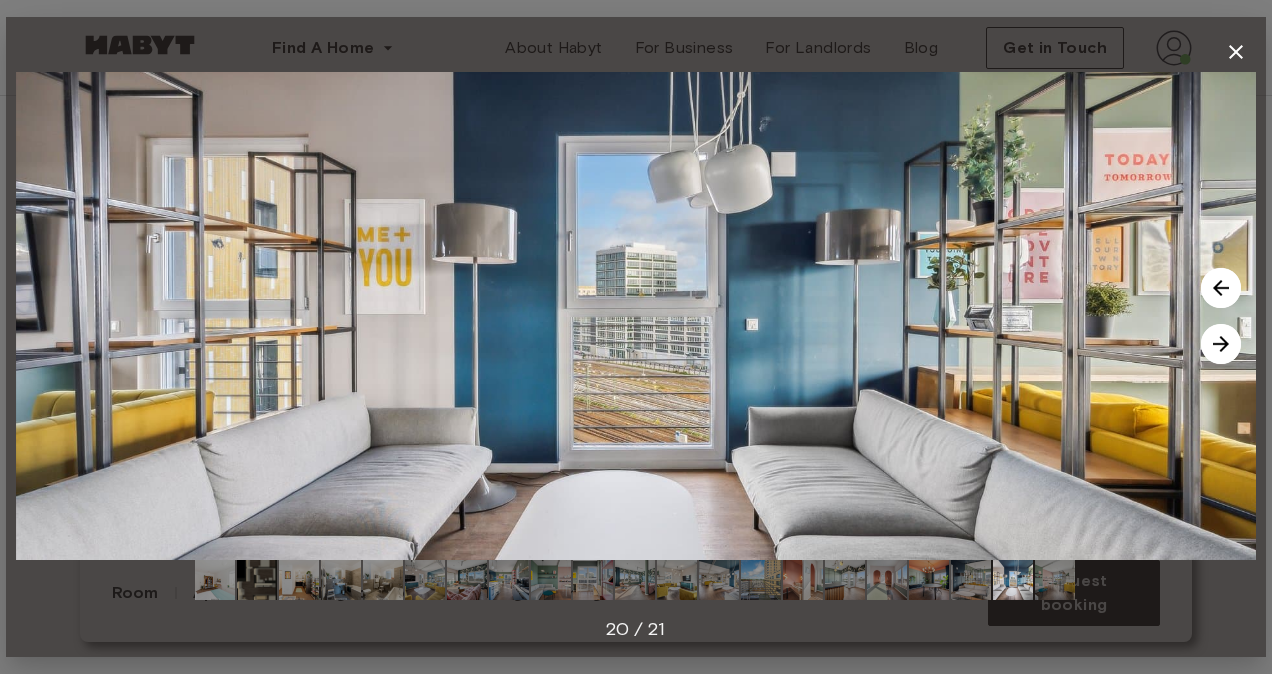click at bounding box center (1221, 344) 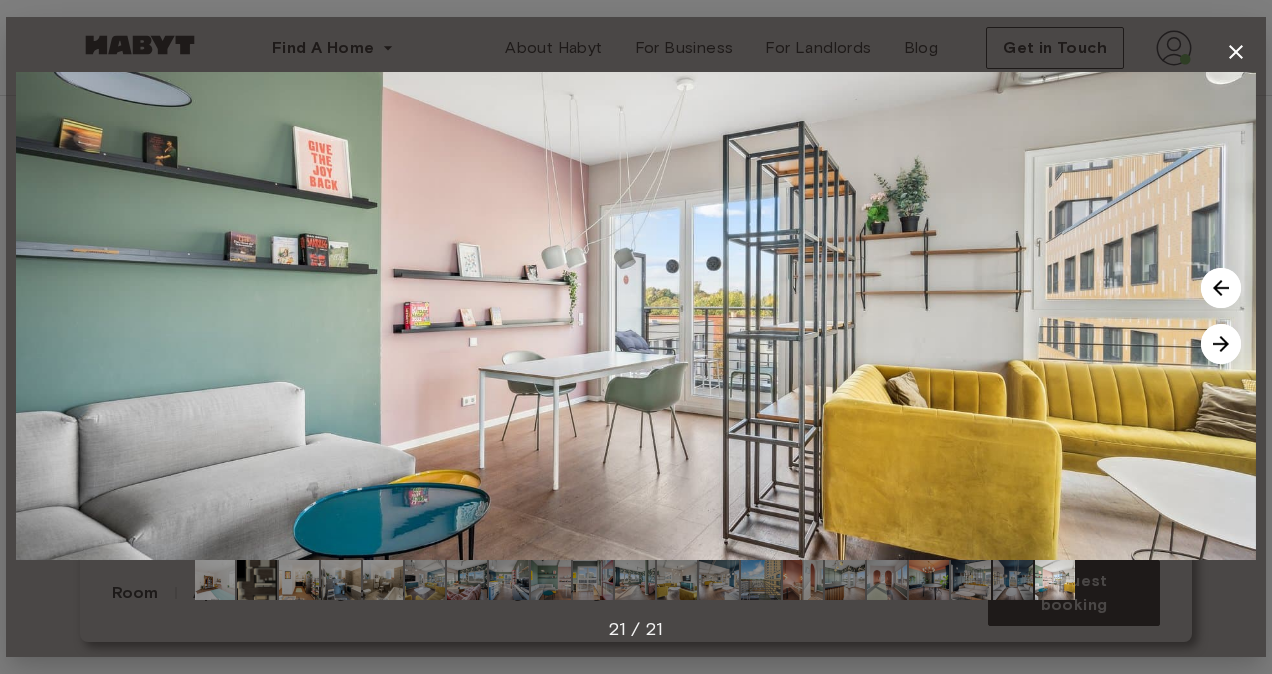 click at bounding box center (1221, 344) 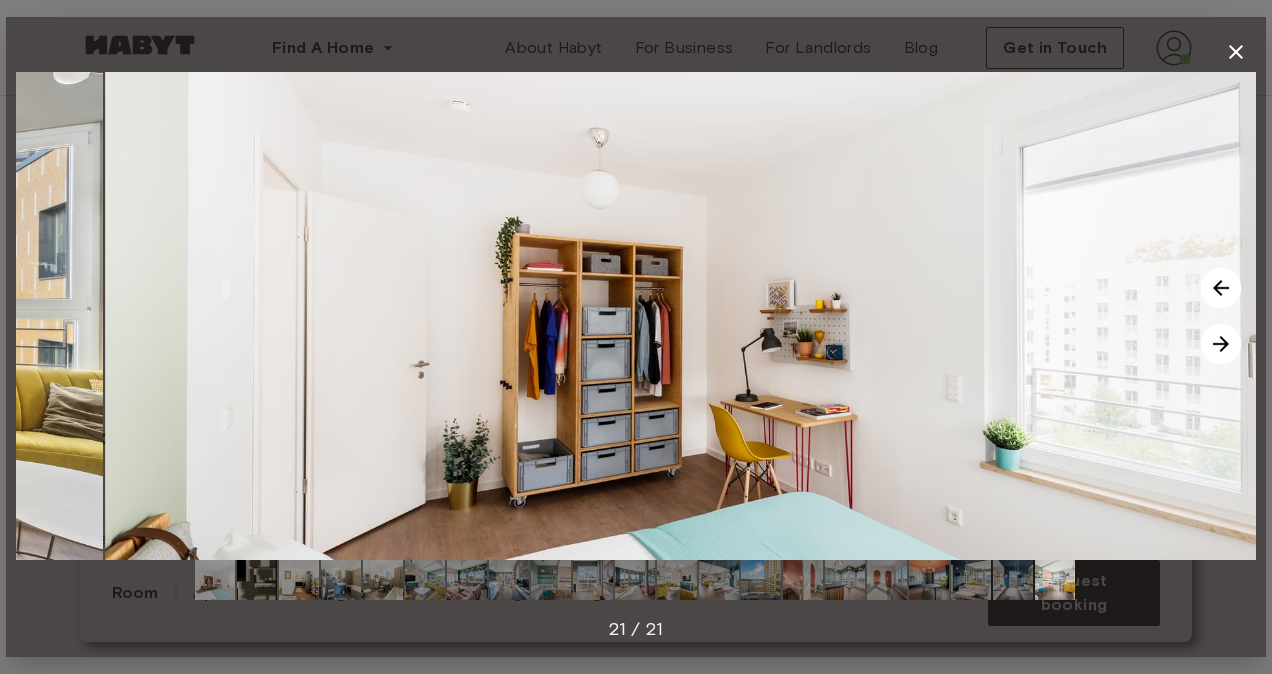 click at bounding box center [1221, 344] 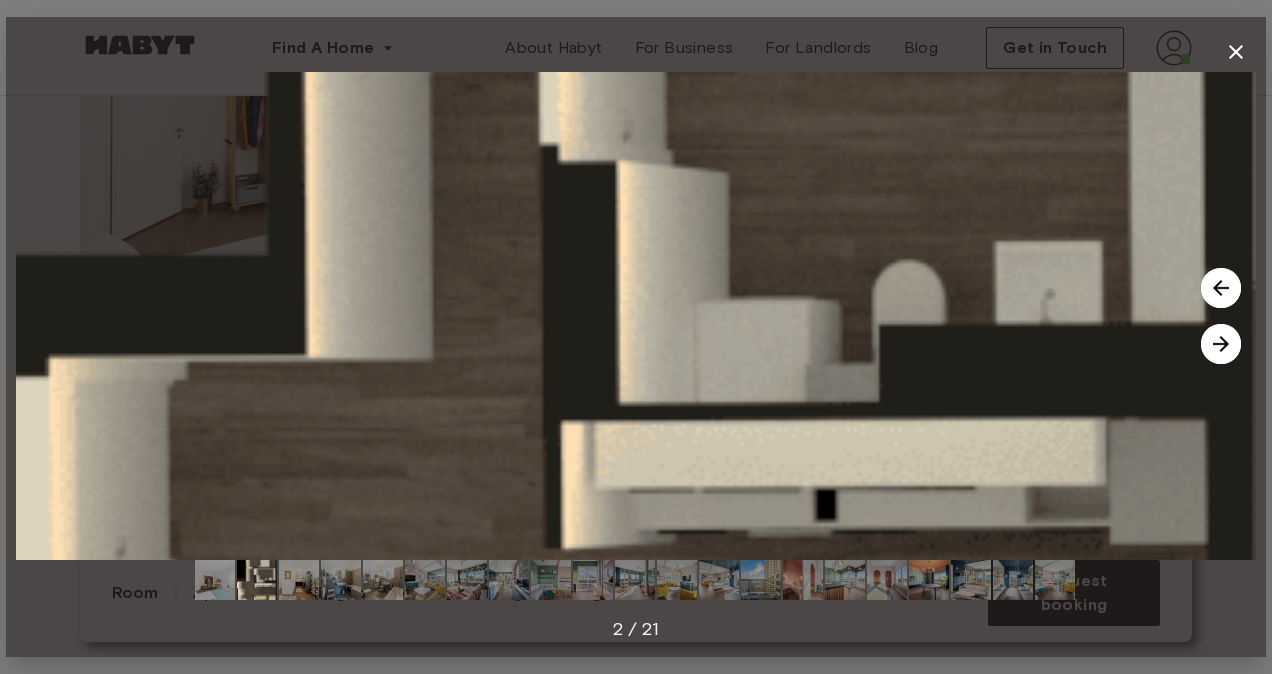 click 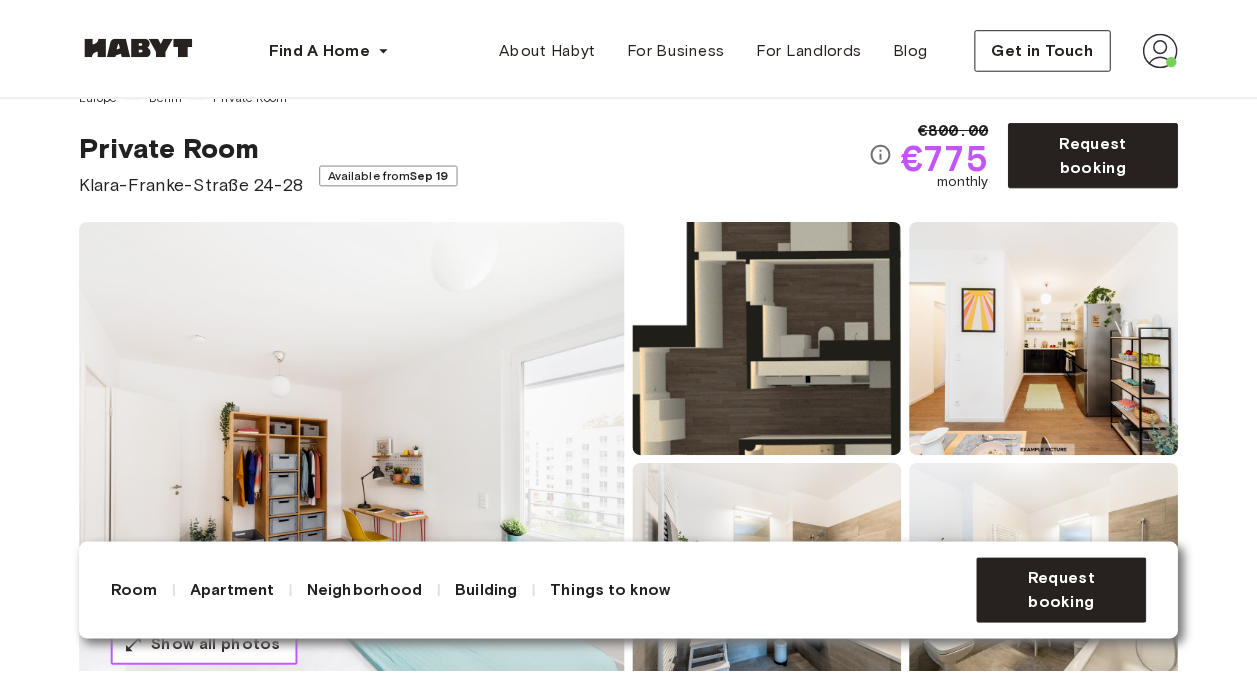 scroll, scrollTop: 0, scrollLeft: 0, axis: both 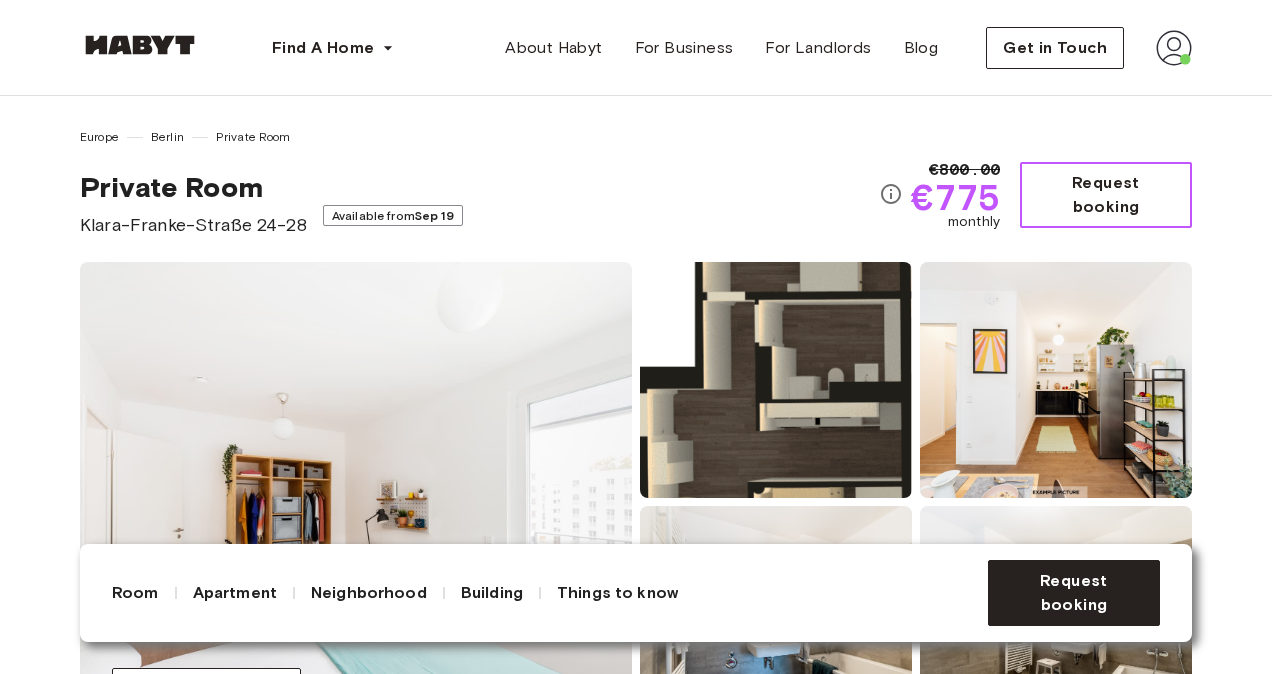 click on "Request booking" at bounding box center (1106, 195) 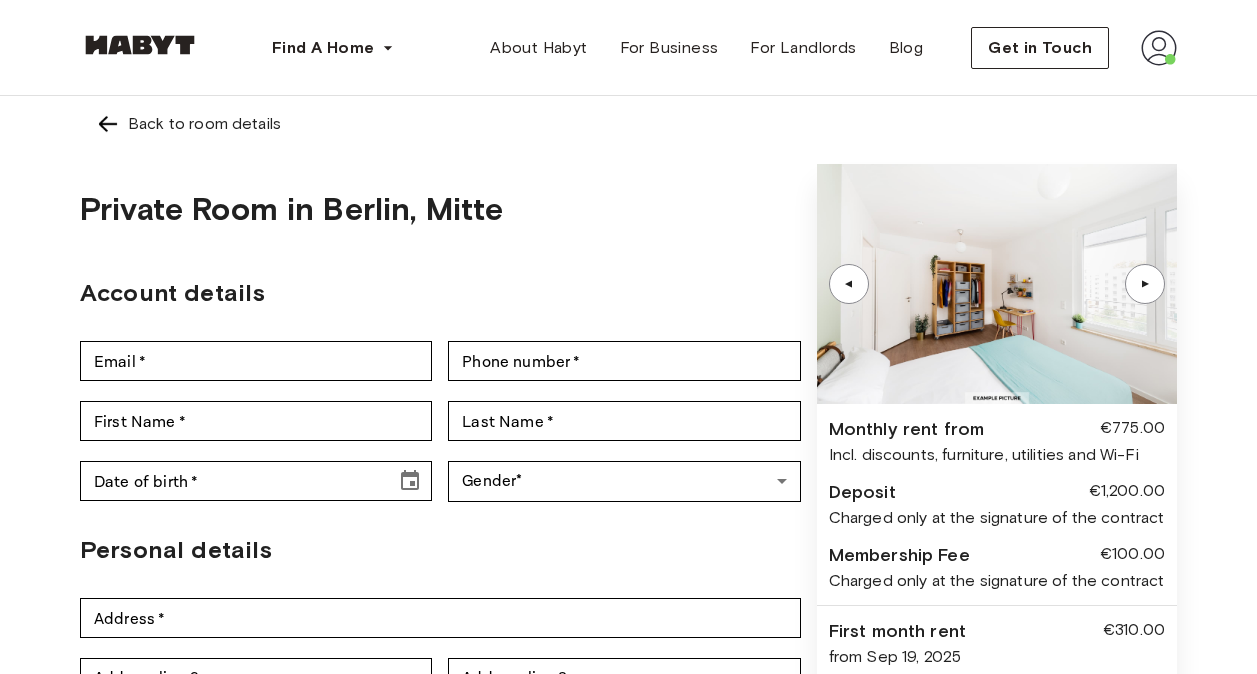 type on "**********" 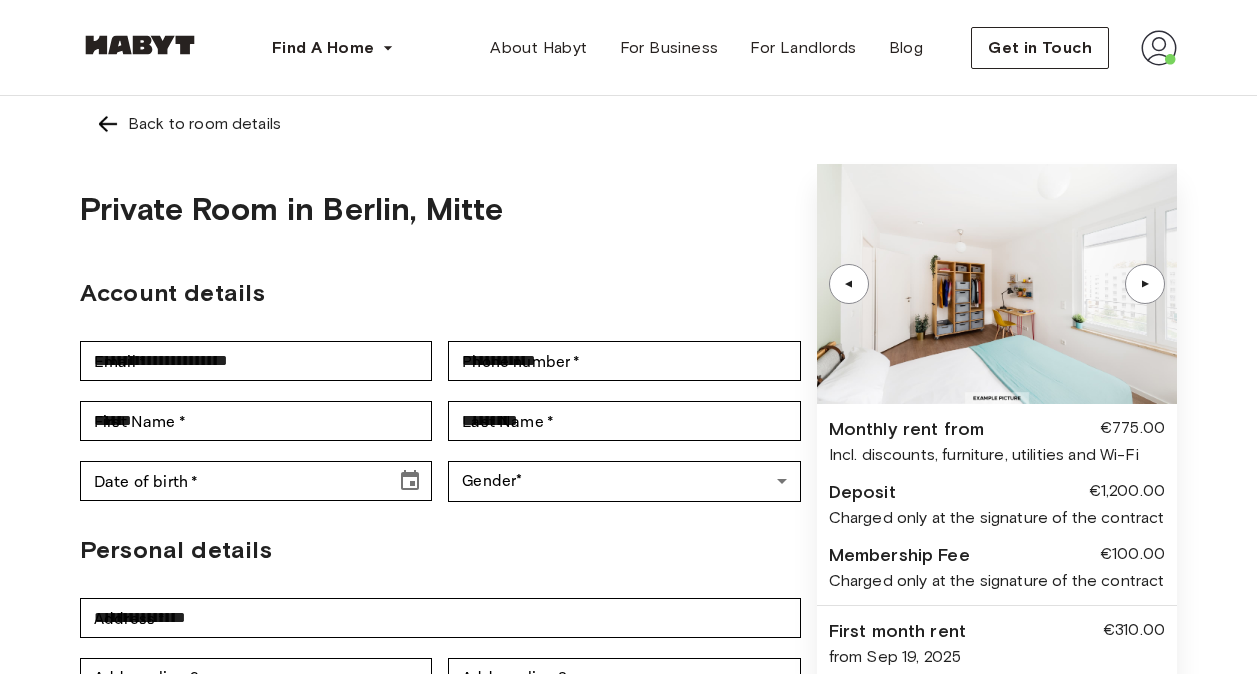 type on "**********" 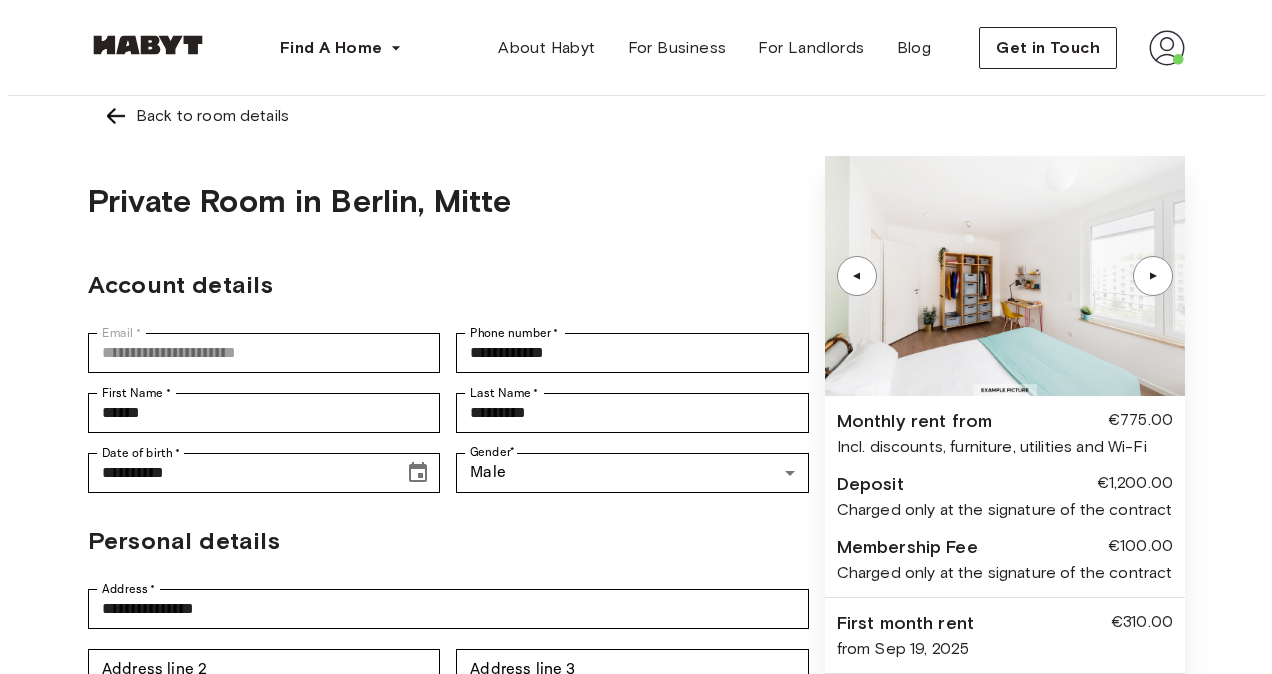 scroll, scrollTop: 0, scrollLeft: 0, axis: both 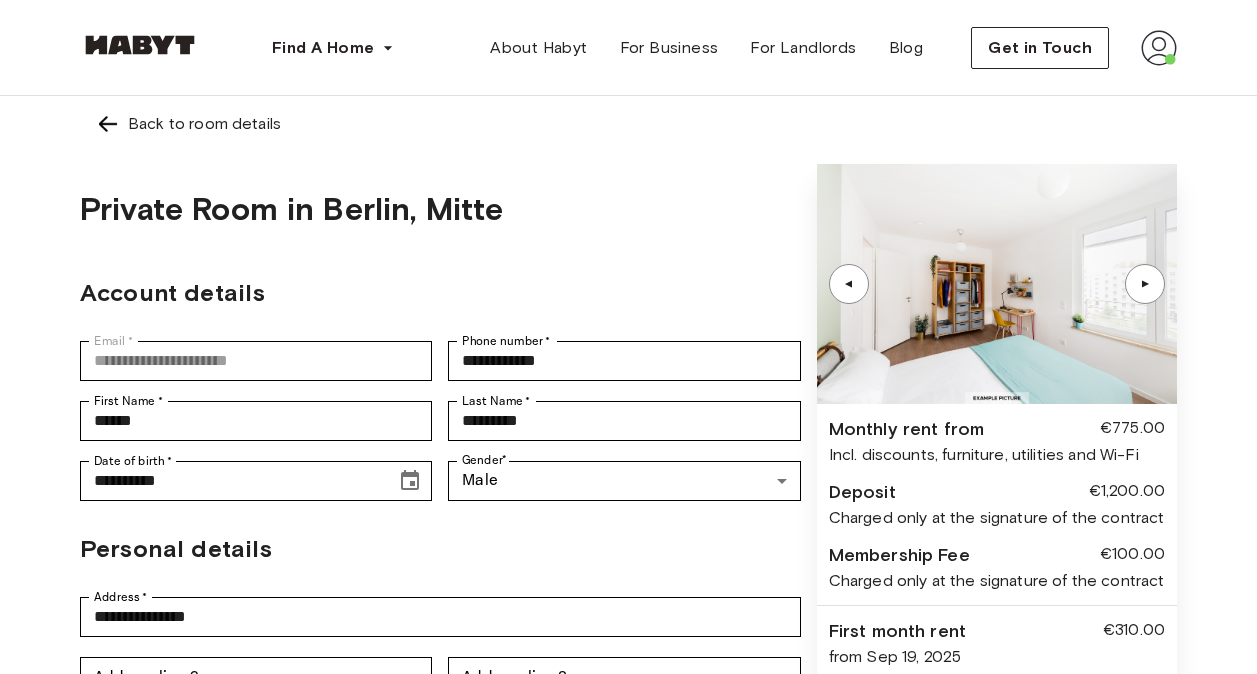 click on "Back to room details" at bounding box center [628, 124] 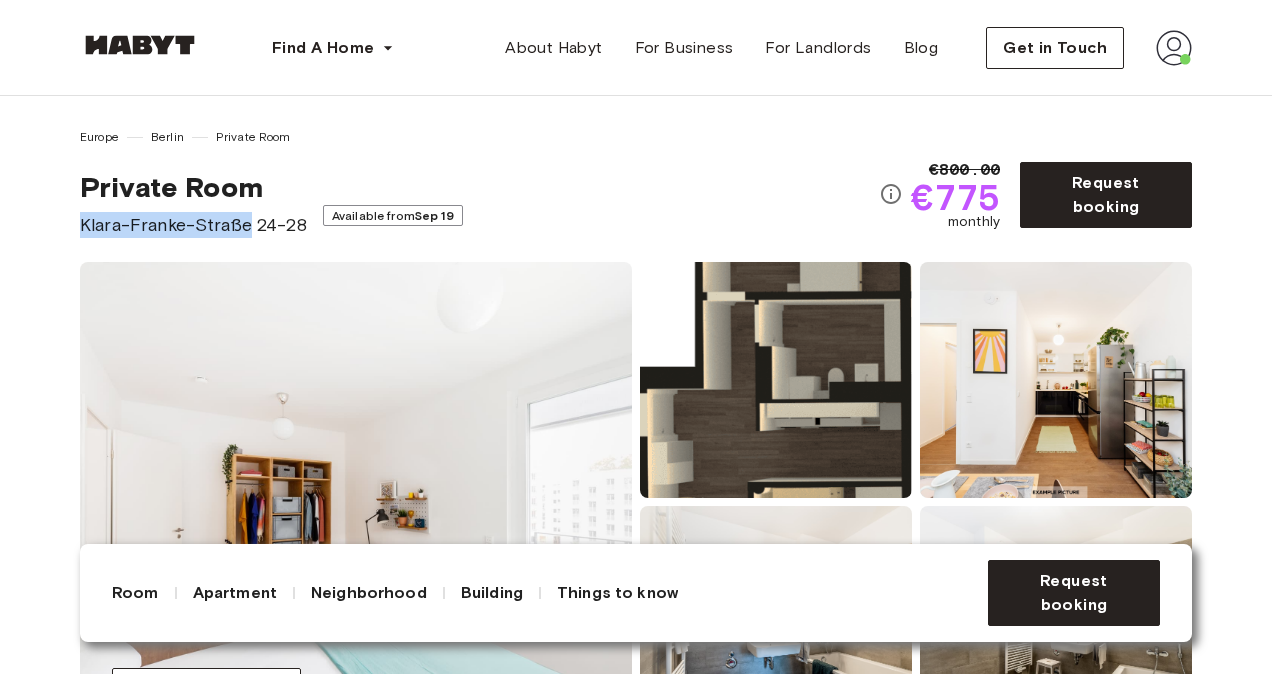 drag, startPoint x: 84, startPoint y: 226, endPoint x: 247, endPoint y: 231, distance: 163.07668 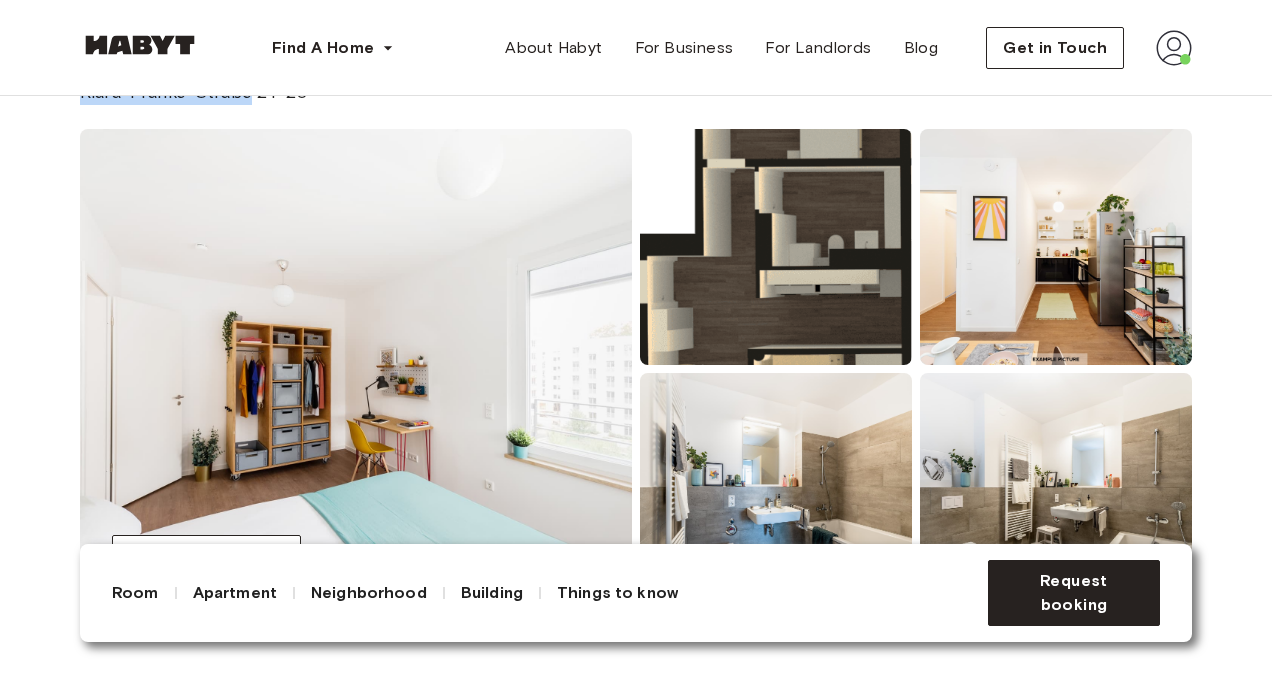 scroll, scrollTop: 300, scrollLeft: 0, axis: vertical 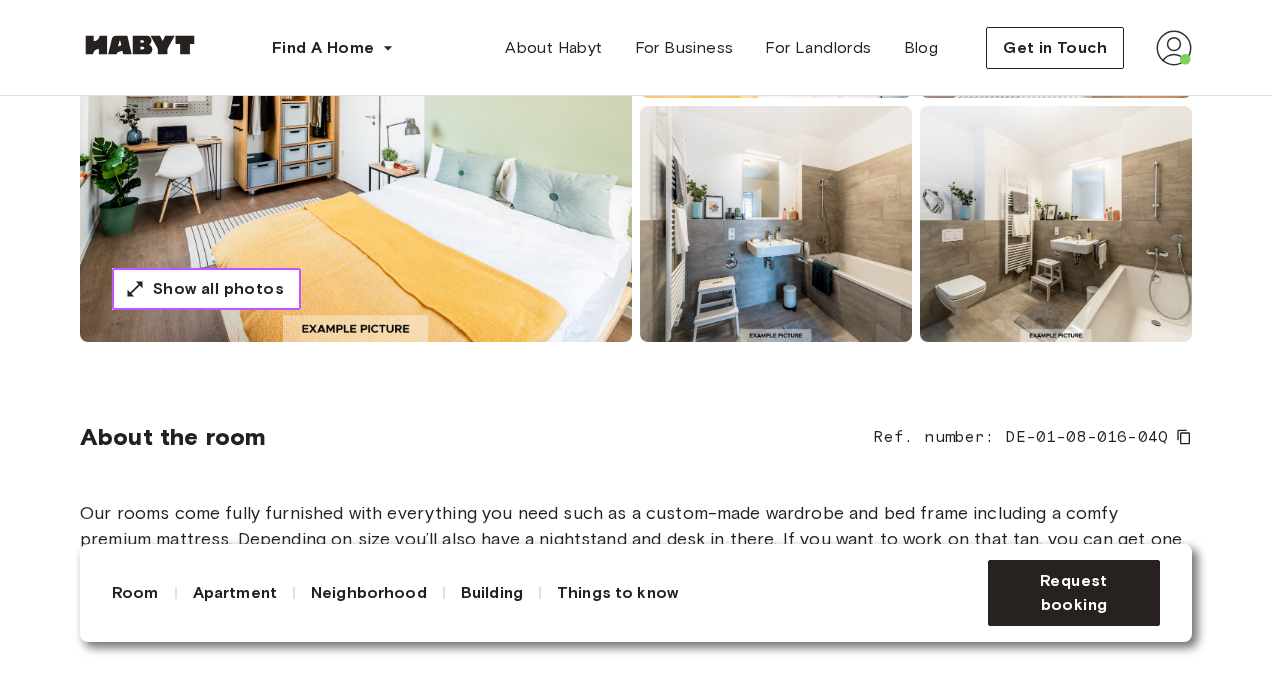 click on "Show all photos" at bounding box center (218, 289) 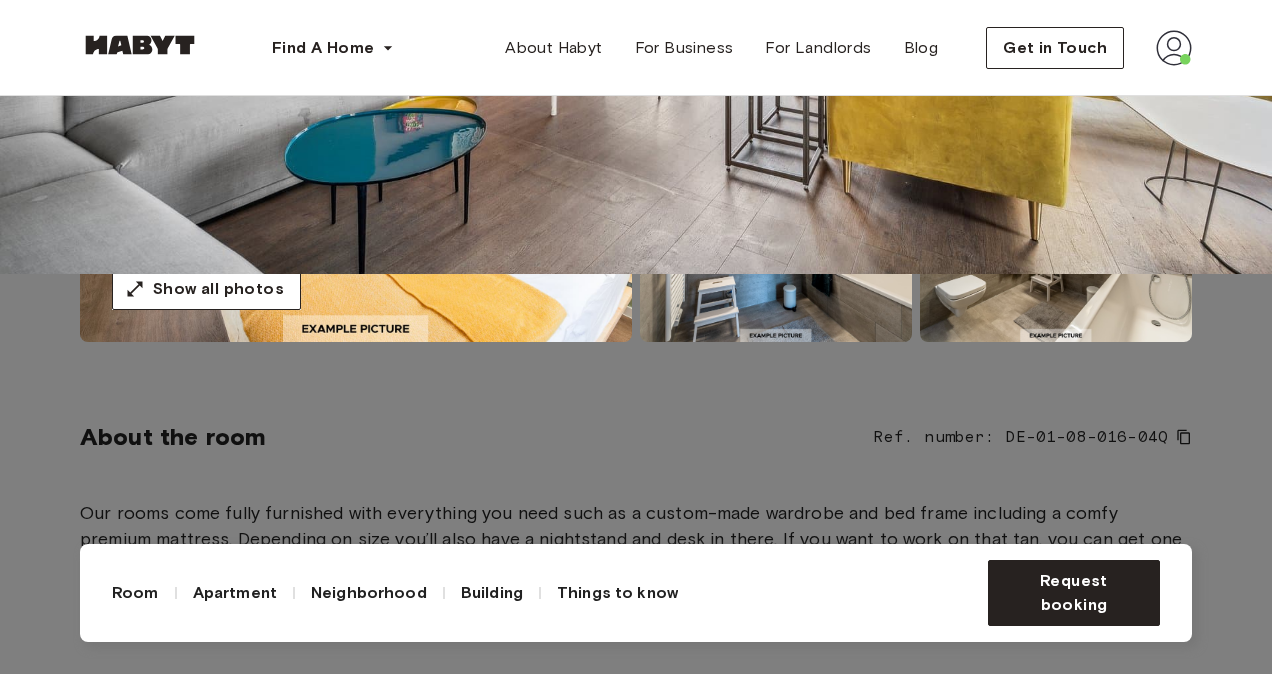 click at bounding box center [636, -63] 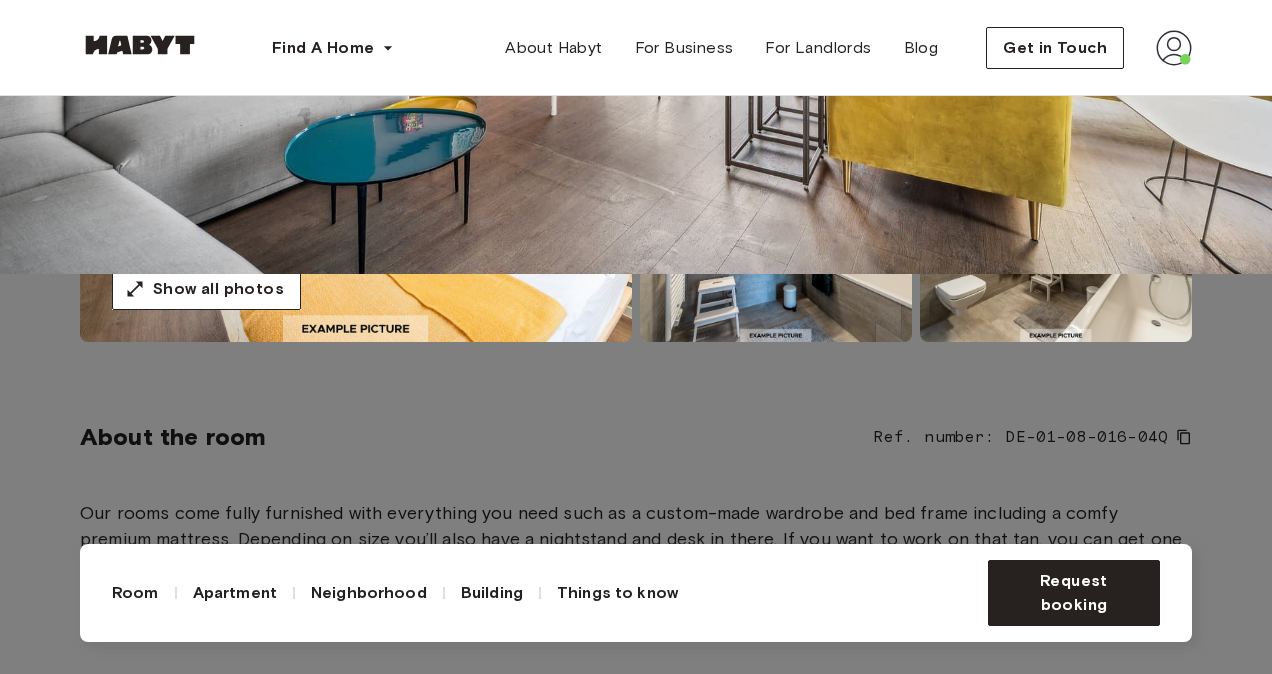 click at bounding box center [636, -63] 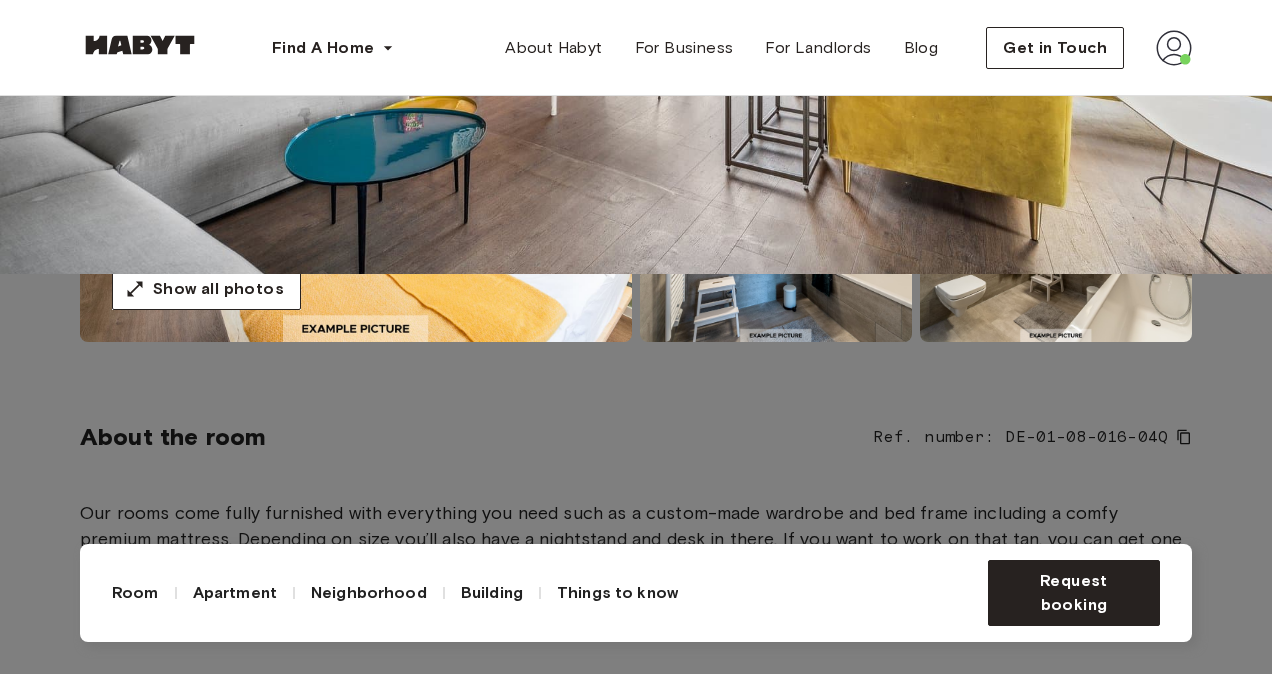 click at bounding box center [636, -63] 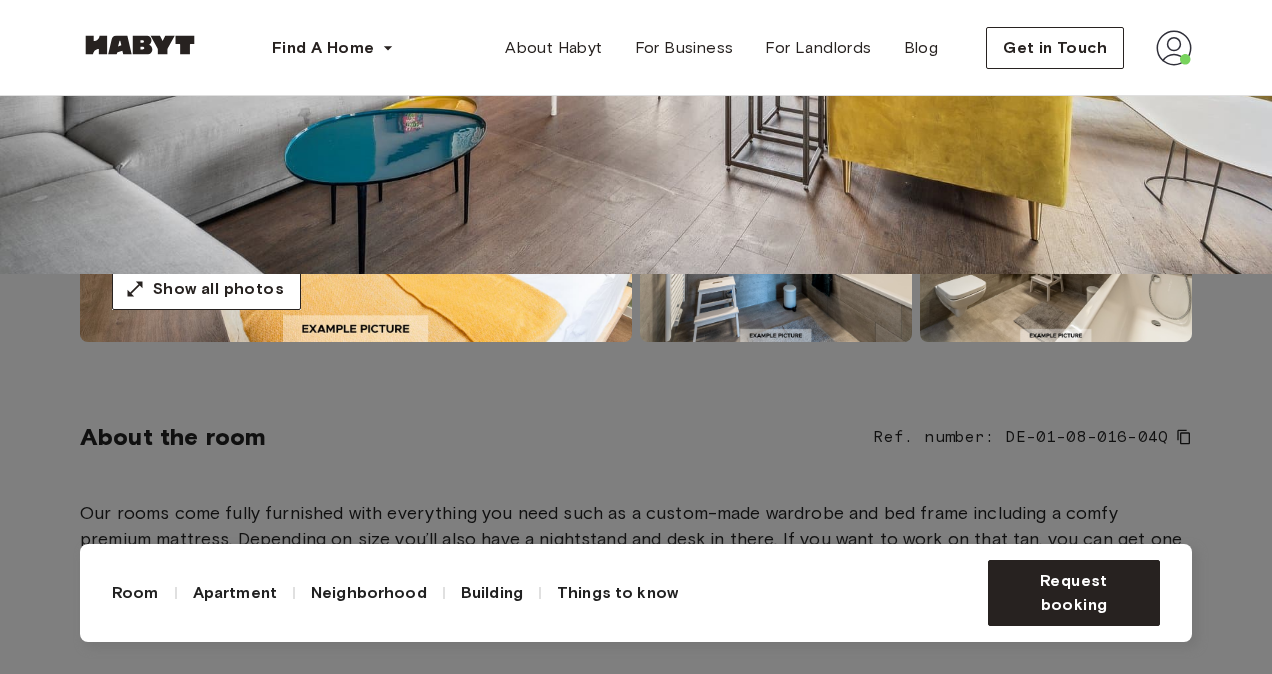 click at bounding box center [636, -63] 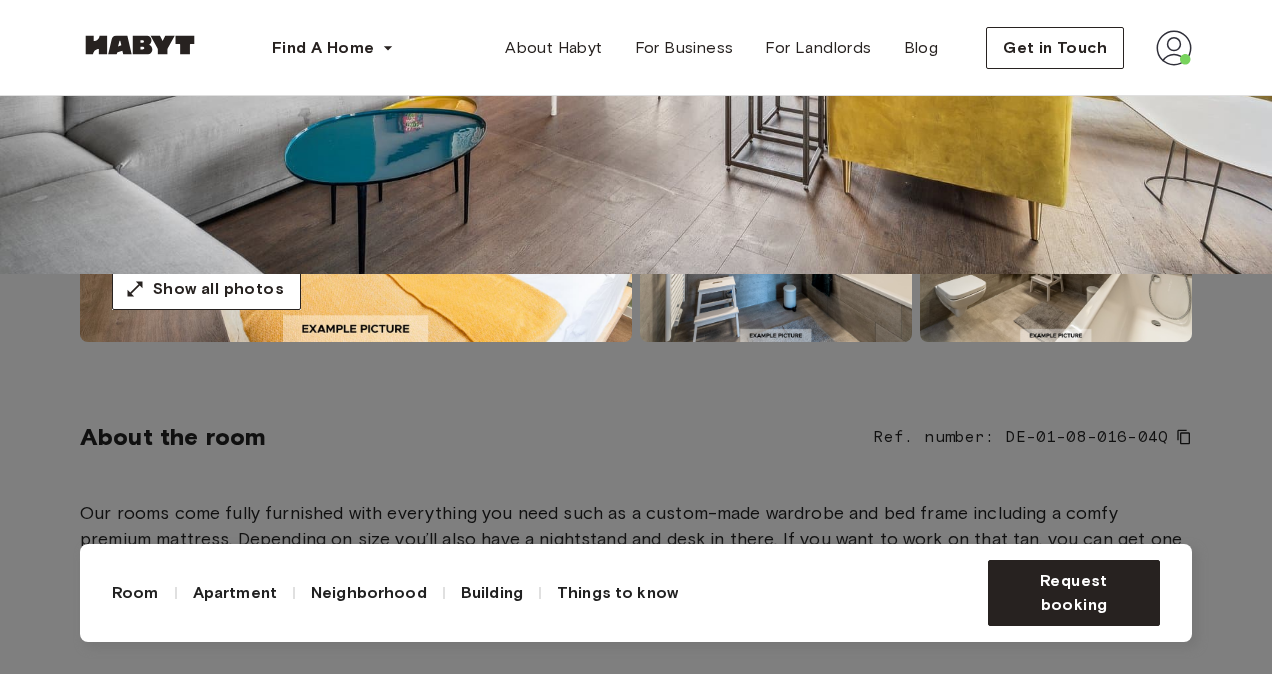 click at bounding box center (636, -63) 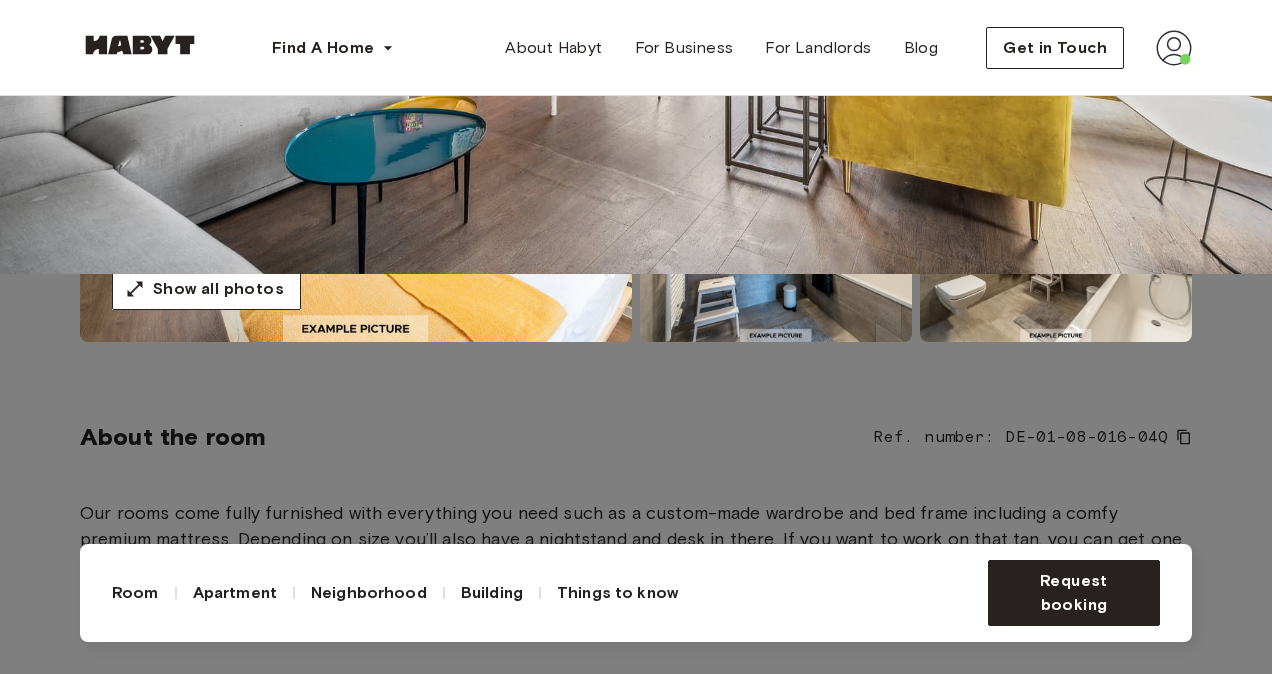 click at bounding box center (636, -63) 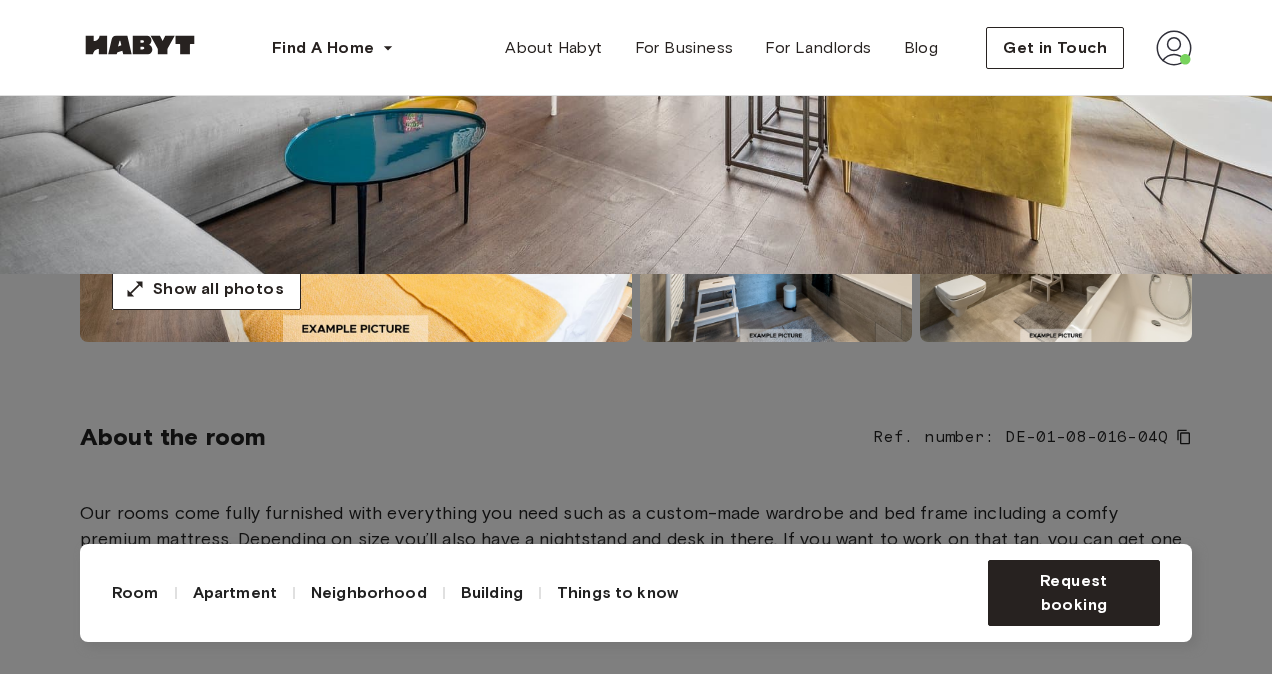 click at bounding box center [636, -63] 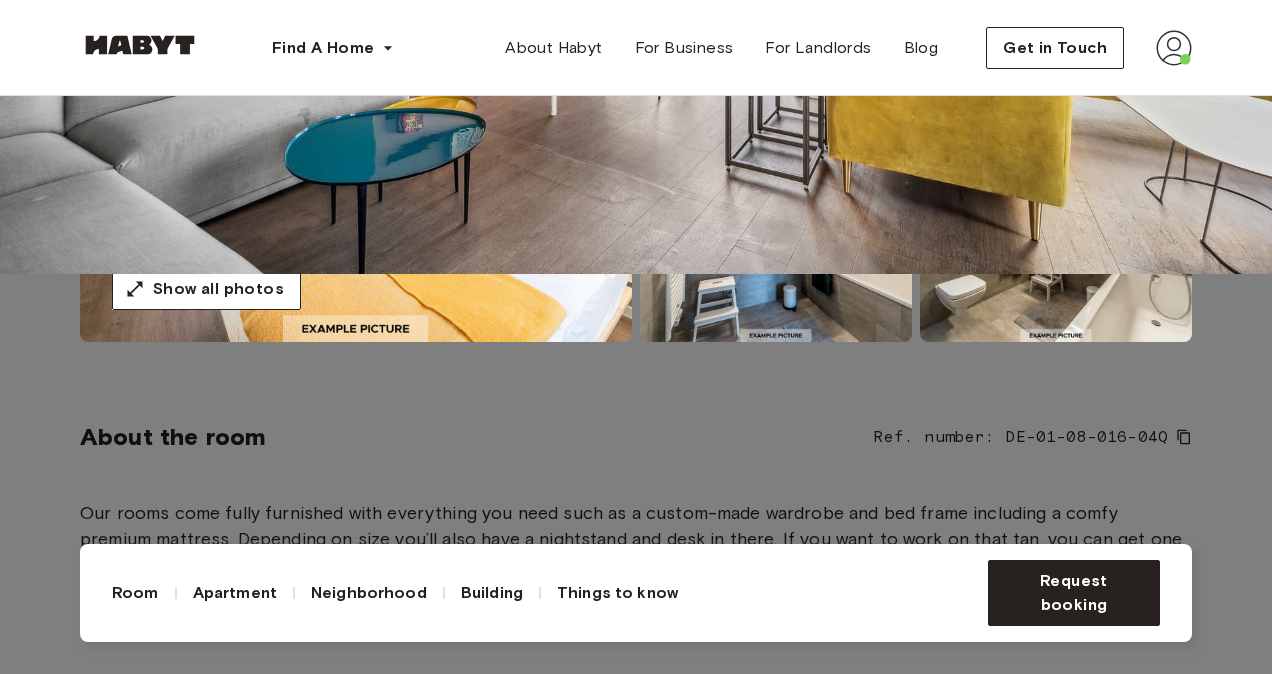 click at bounding box center (636, -63) 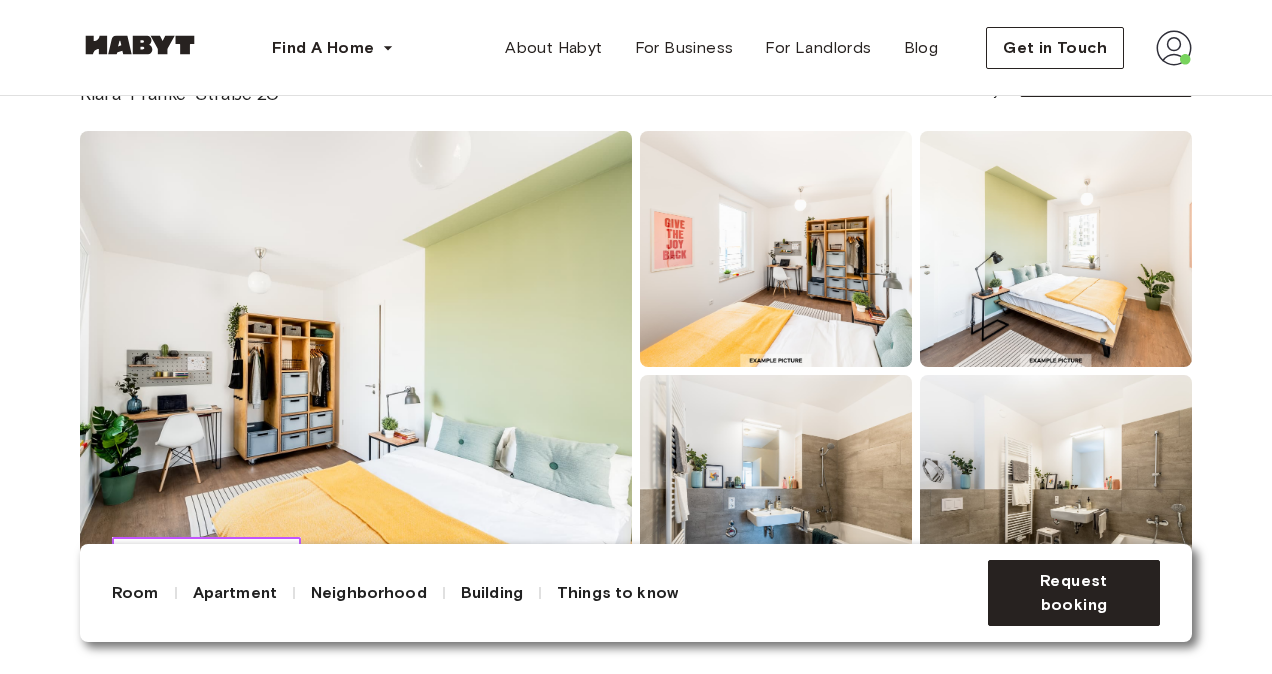 scroll, scrollTop: 0, scrollLeft: 0, axis: both 